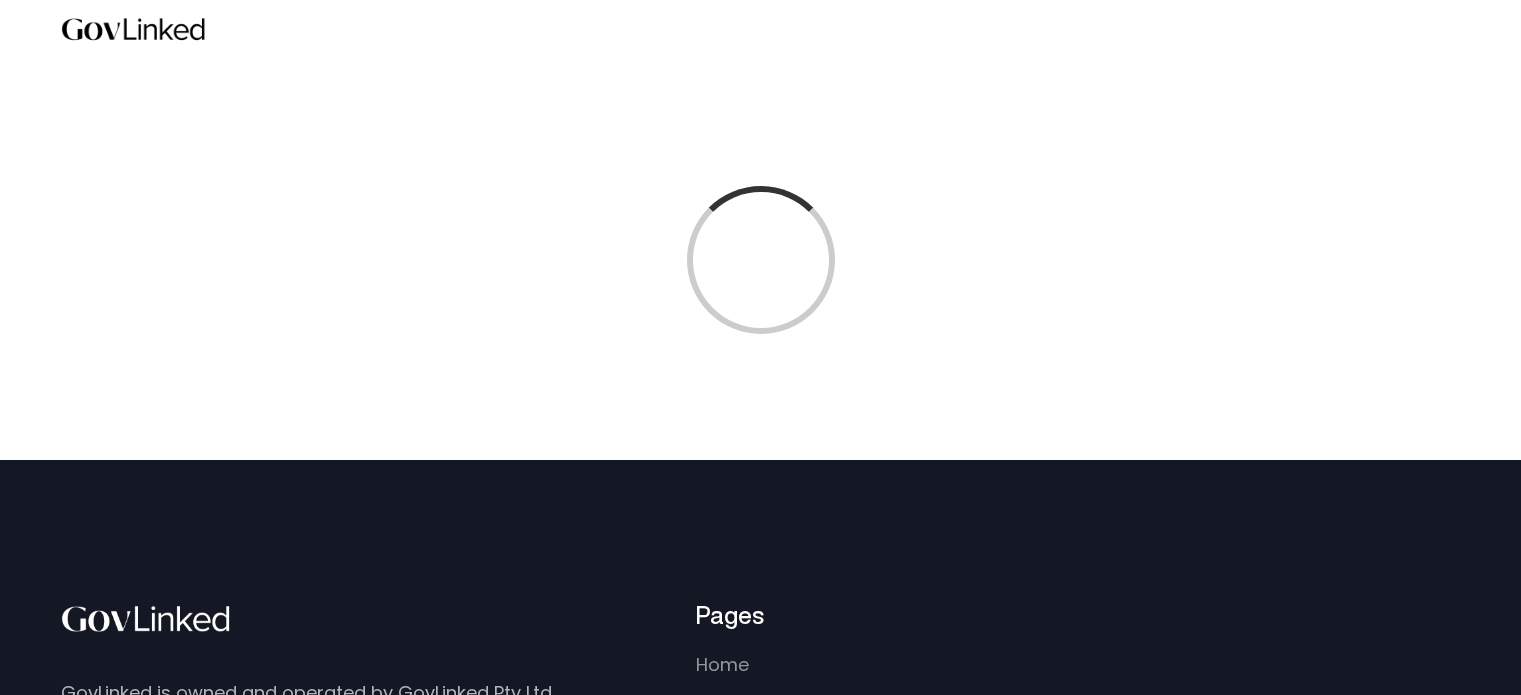 scroll, scrollTop: 0, scrollLeft: 0, axis: both 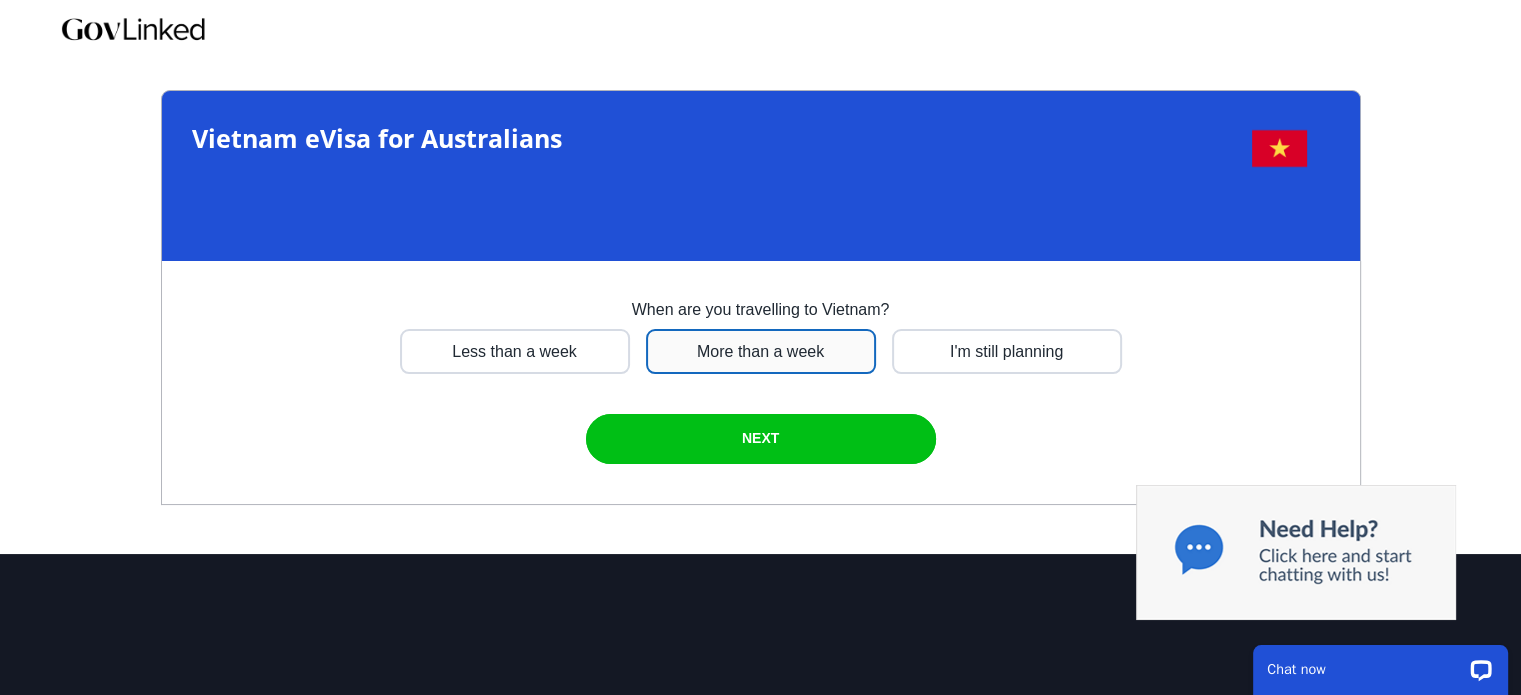 click at bounding box center [515, 351] 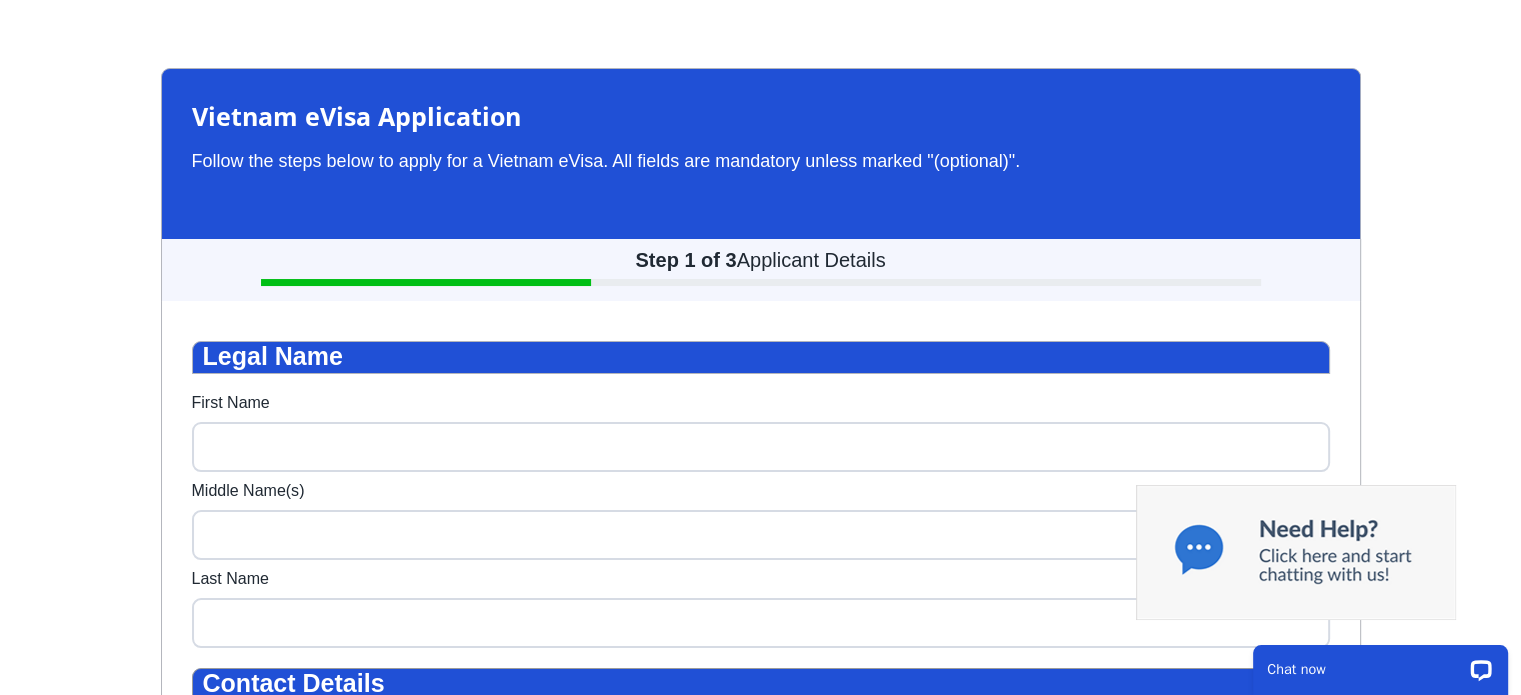 scroll, scrollTop: 60, scrollLeft: 0, axis: vertical 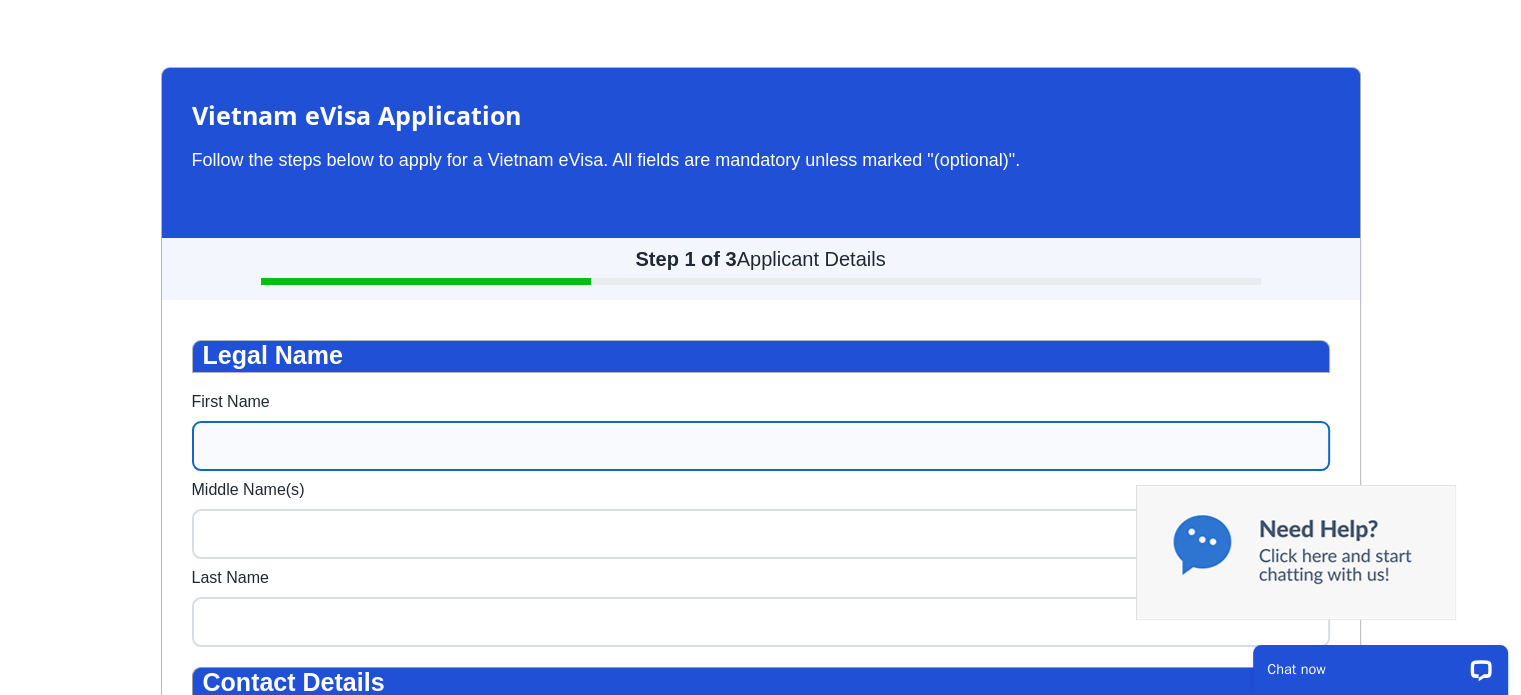 click on "First Name" at bounding box center [761, 446] 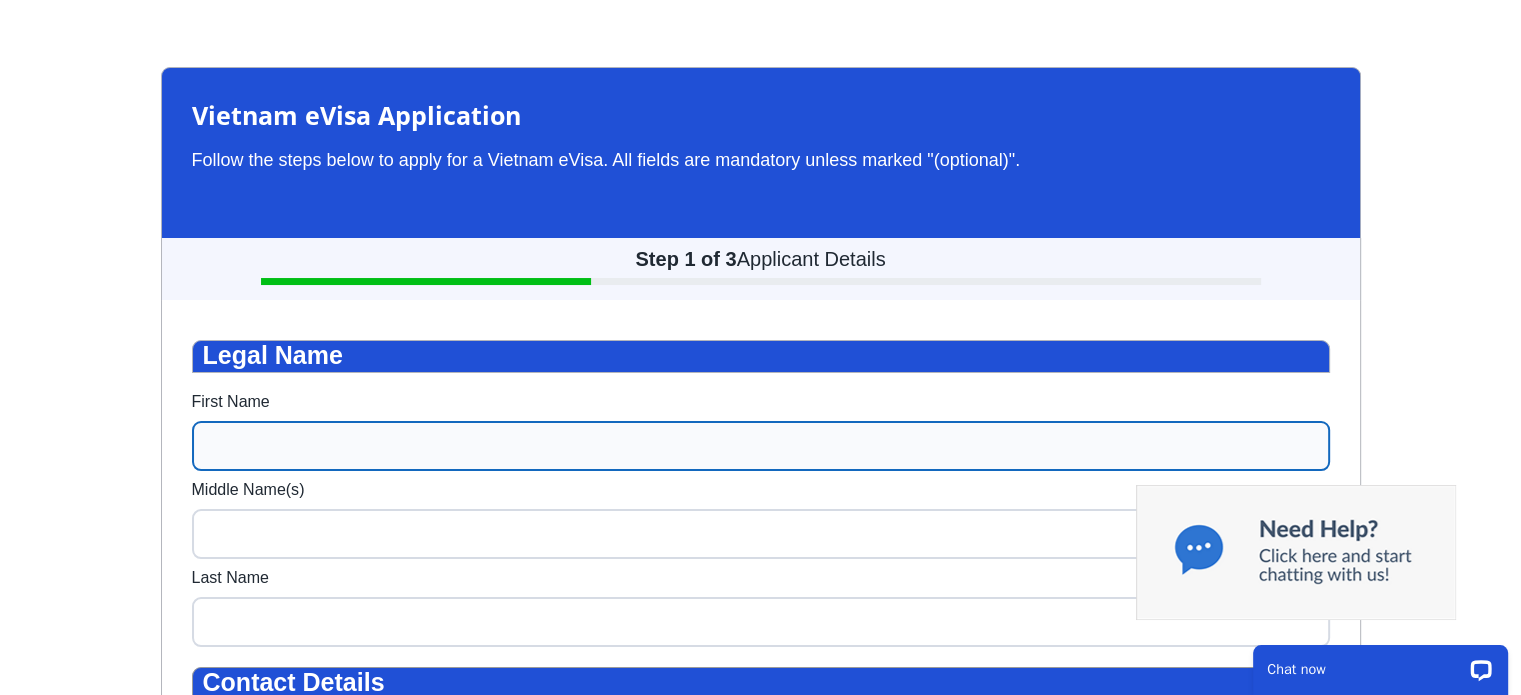 type on "[FIRST]" 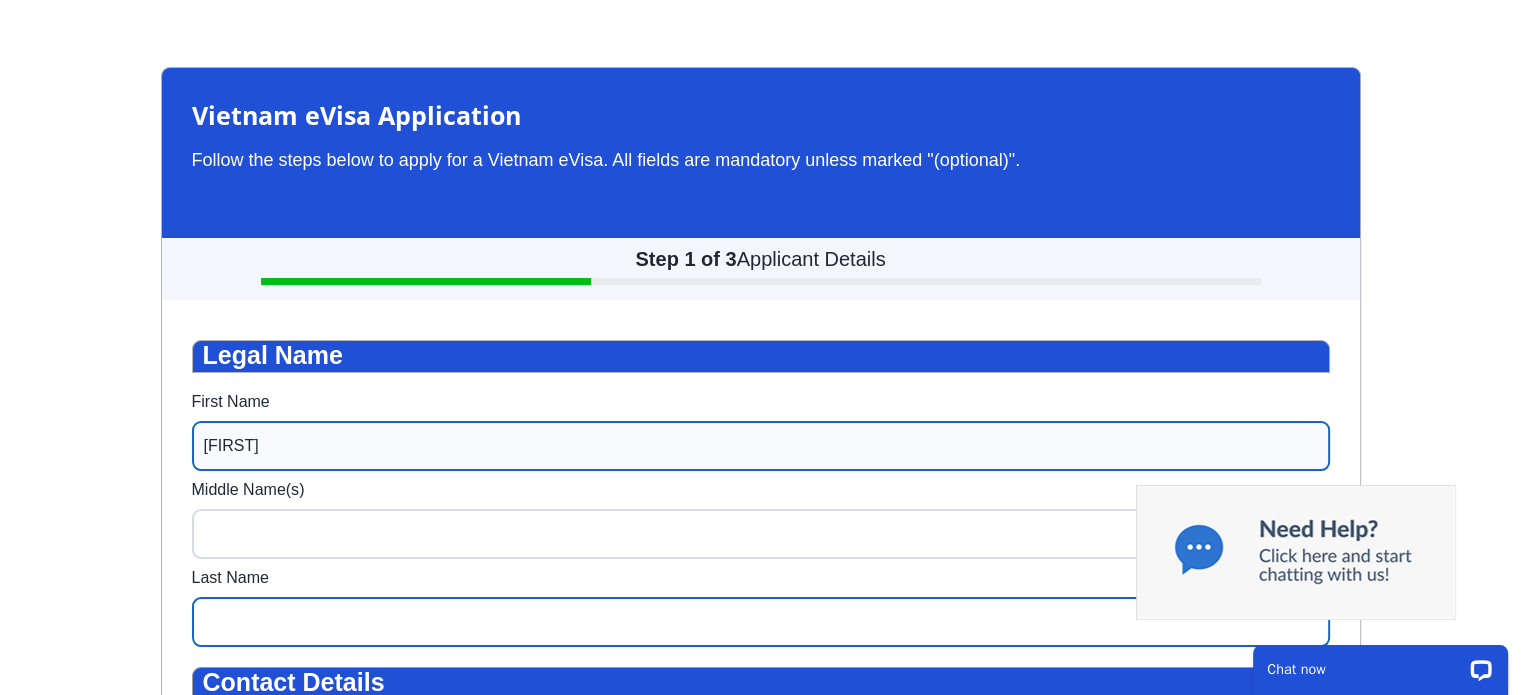 type on "[LAST]" 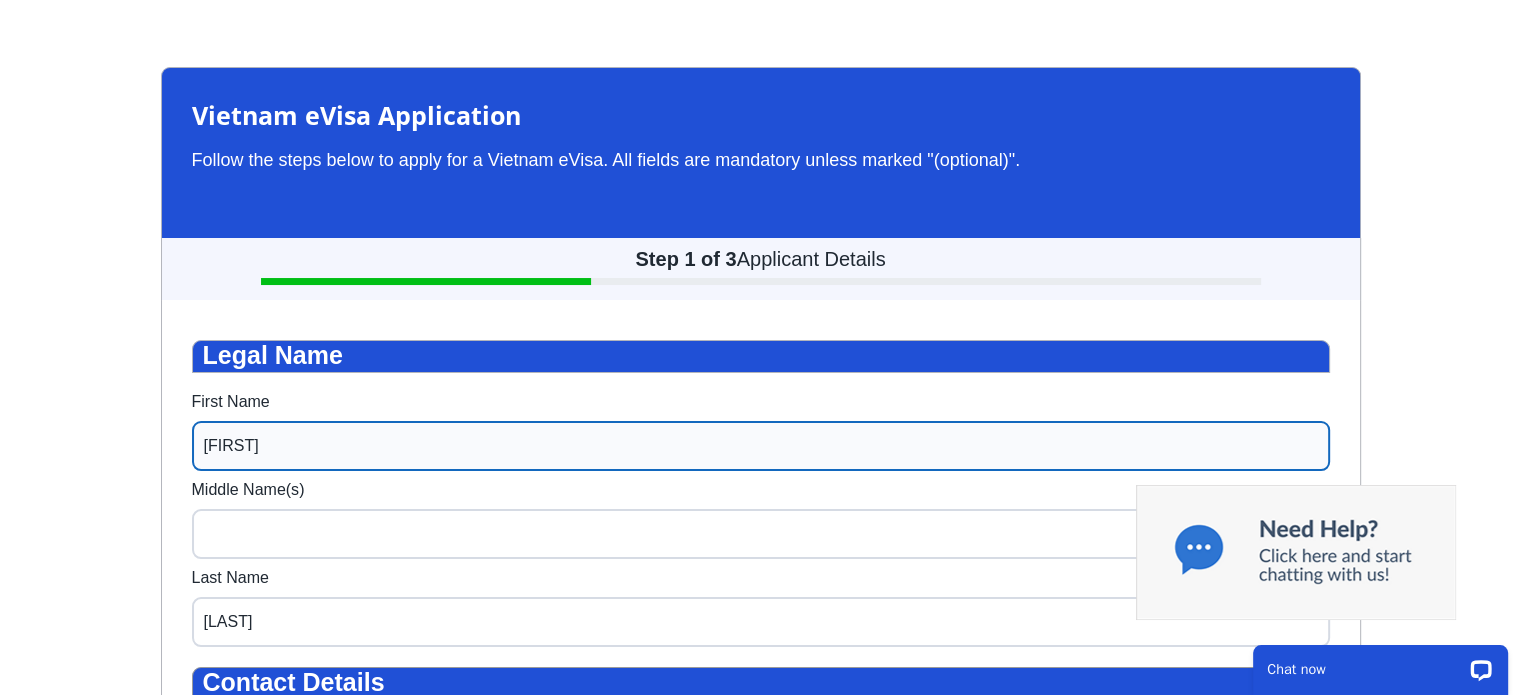 type on "[EMAIL]" 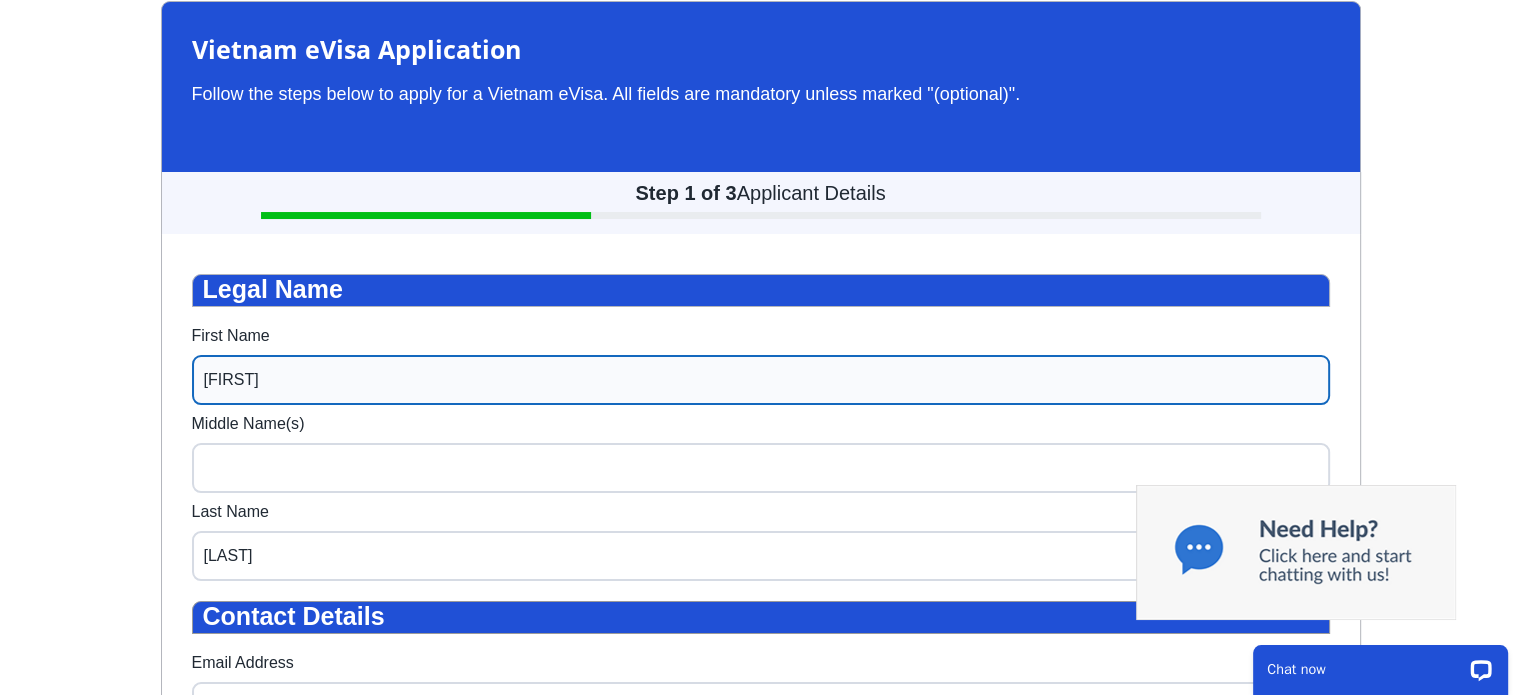 scroll, scrollTop: 160, scrollLeft: 0, axis: vertical 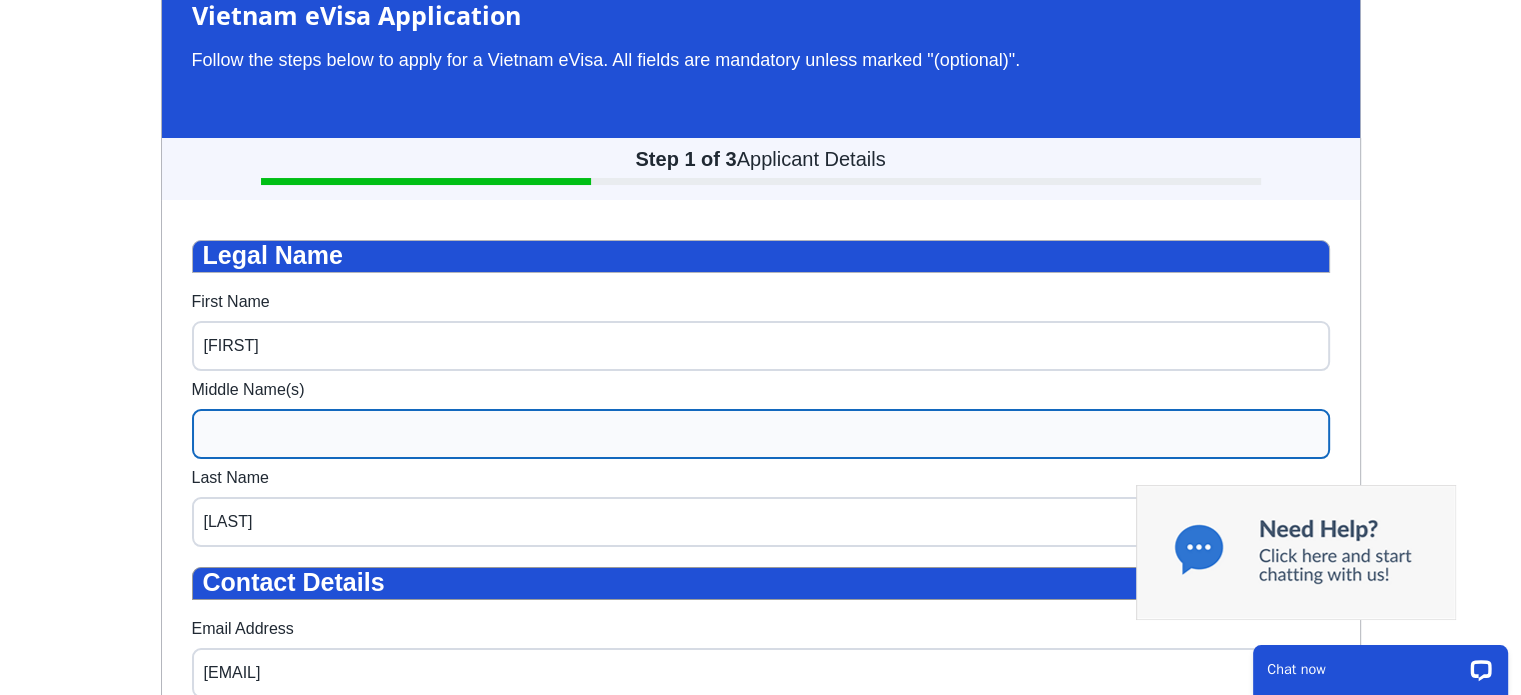 click on "Middle Name(s)" at bounding box center [761, 434] 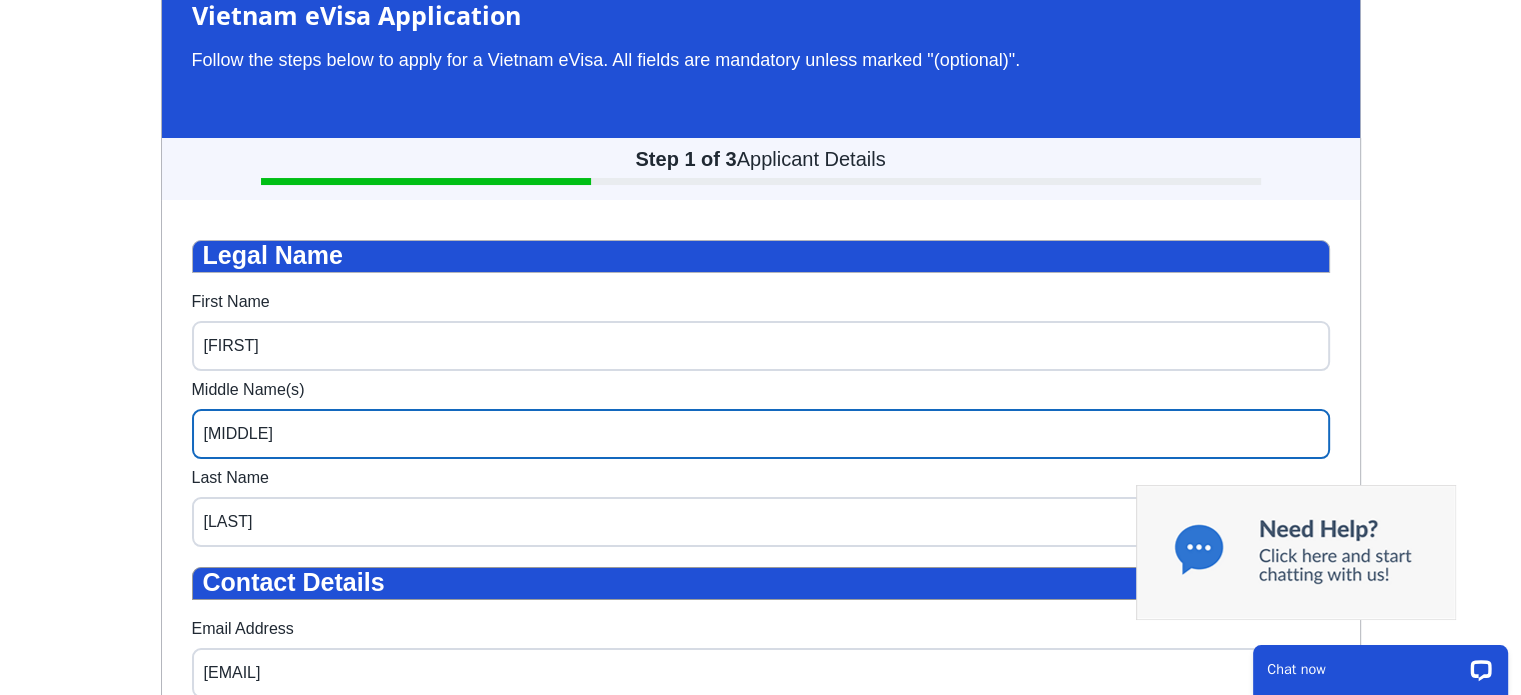 type on "[MIDDLE]" 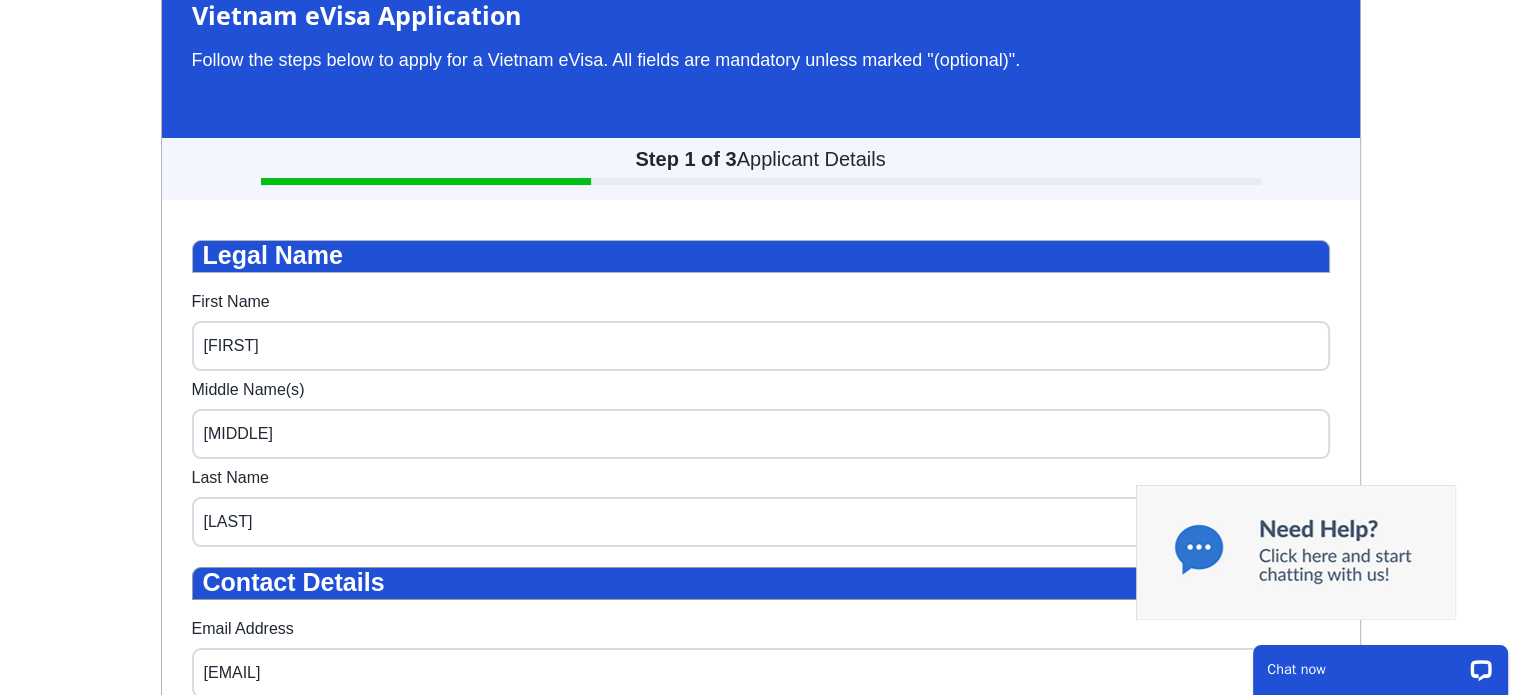click on "Last Name [LAST]" at bounding box center [761, 508] 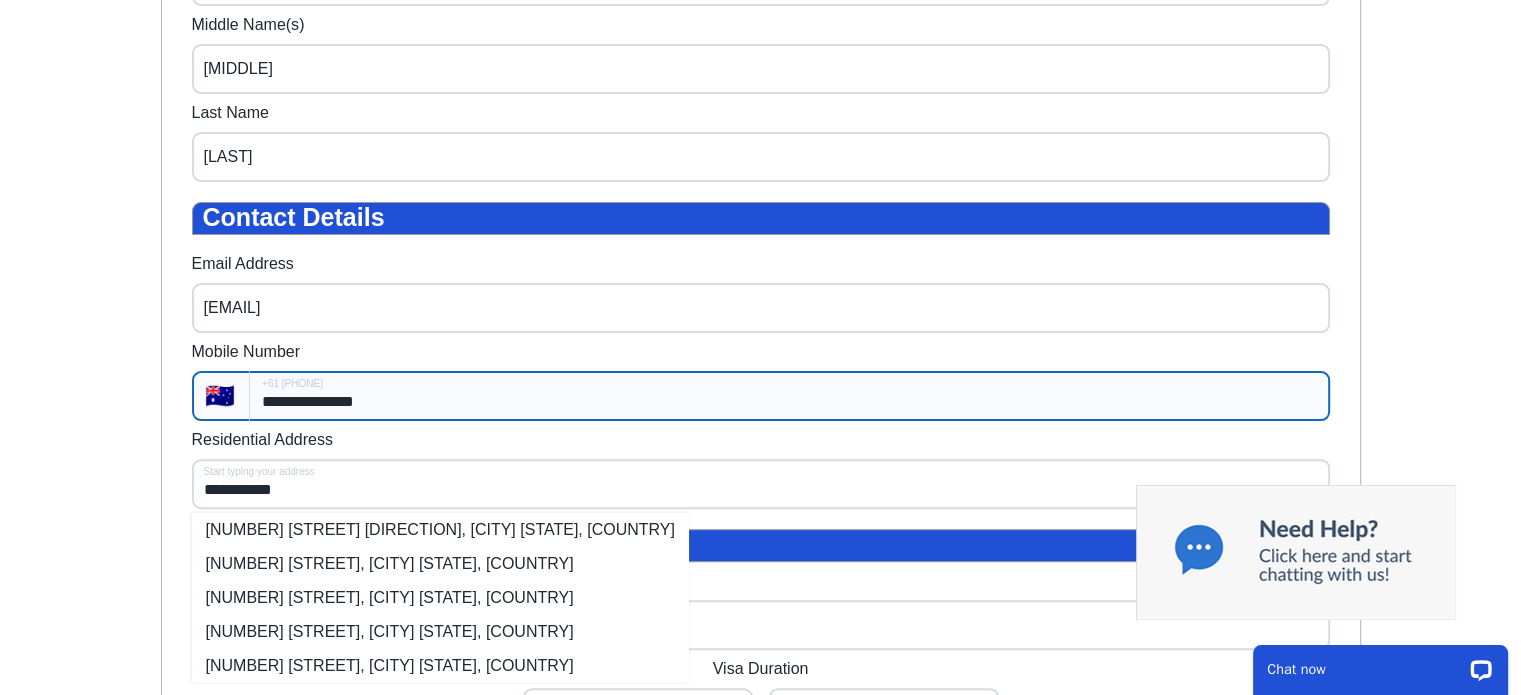 scroll, scrollTop: 560, scrollLeft: 0, axis: vertical 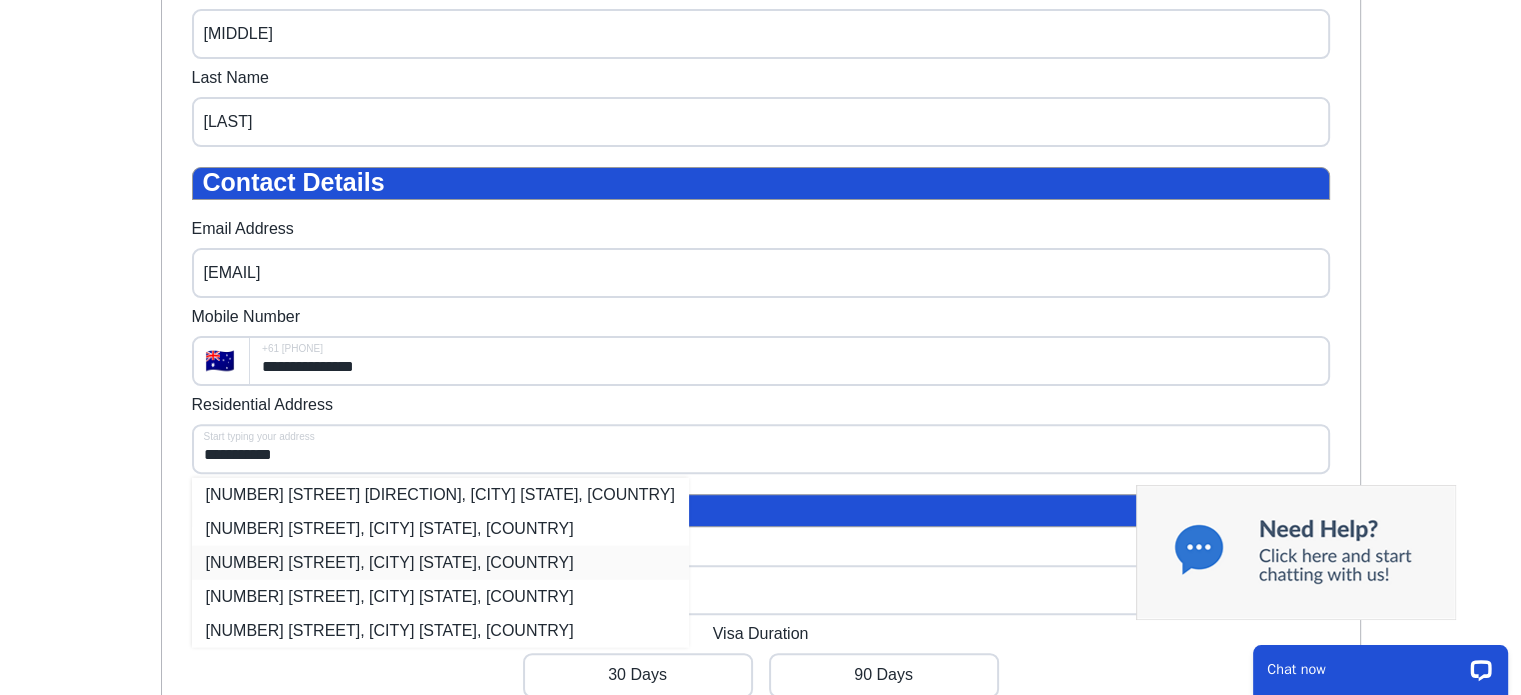 click on "[NUMBER] [STREET], [CITY] [STATE], [COUNTRY]" at bounding box center [440, 562] 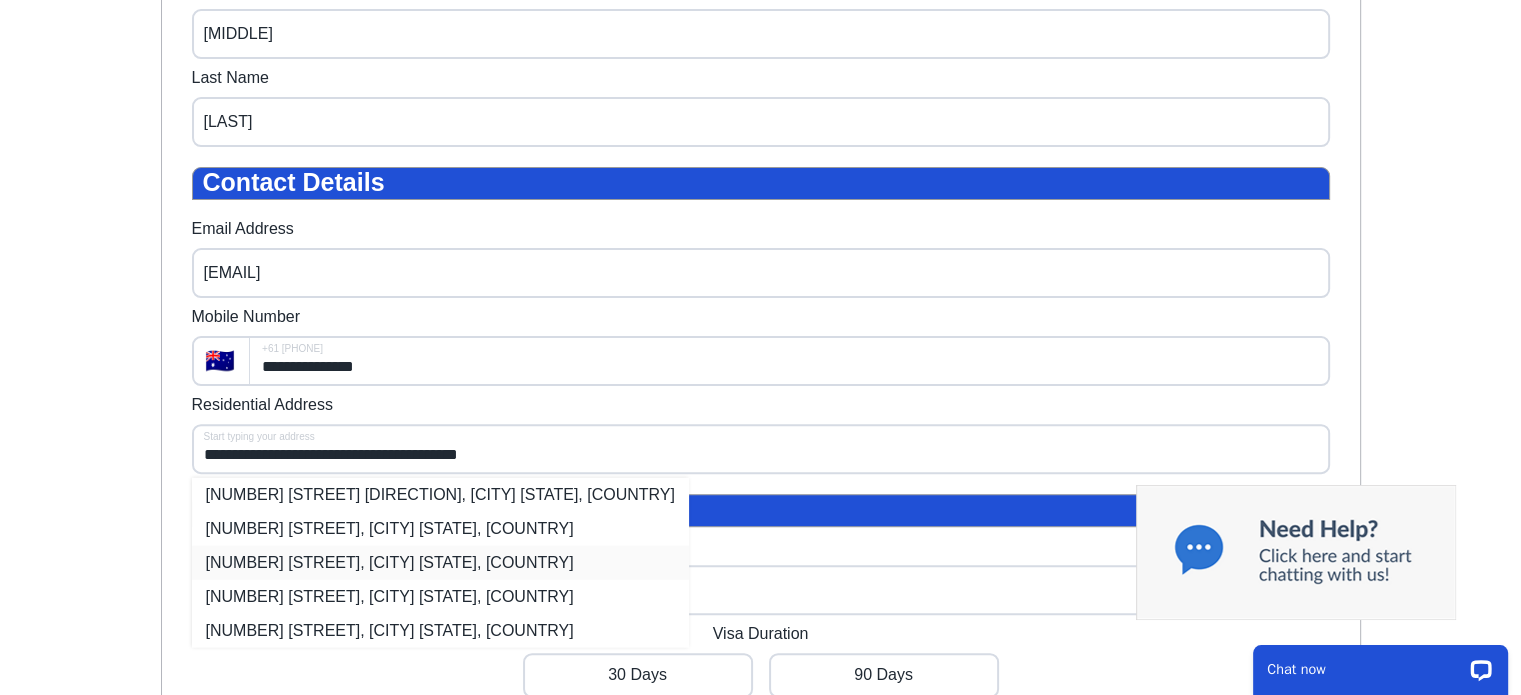 click on "[NUMBER] [STREET], [CITY] [STATE], [COUNTRY]" at bounding box center [440, 562] 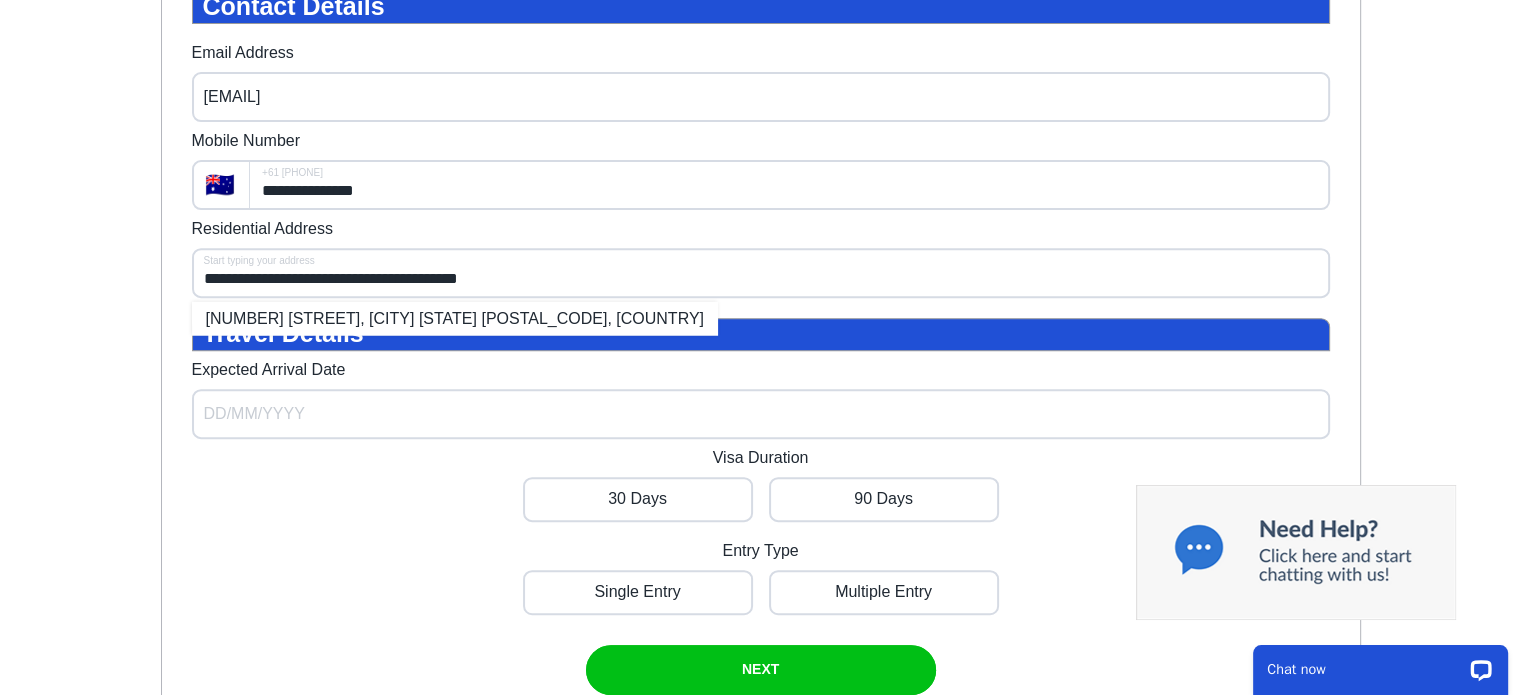 scroll, scrollTop: 760, scrollLeft: 0, axis: vertical 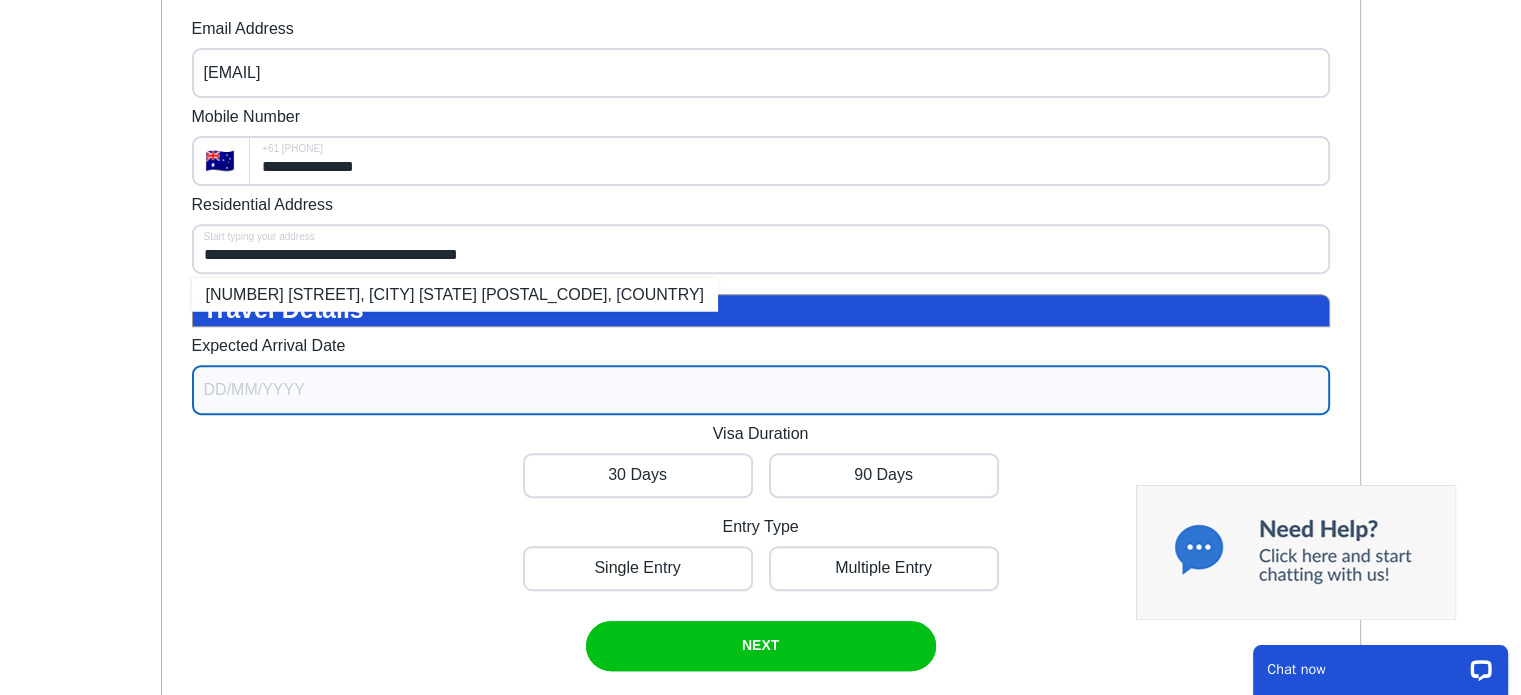 click on "Expected Arrival Date" at bounding box center (761, 390) 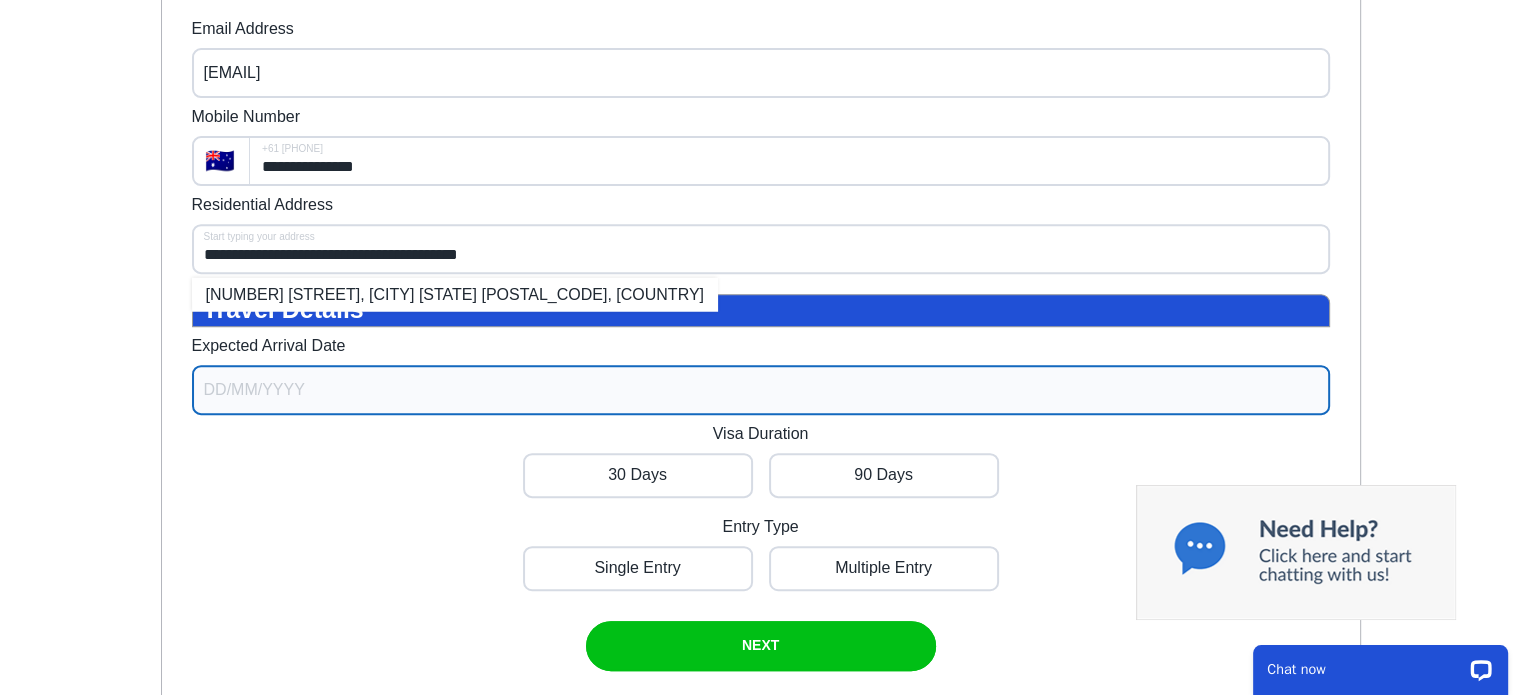 select on "6" 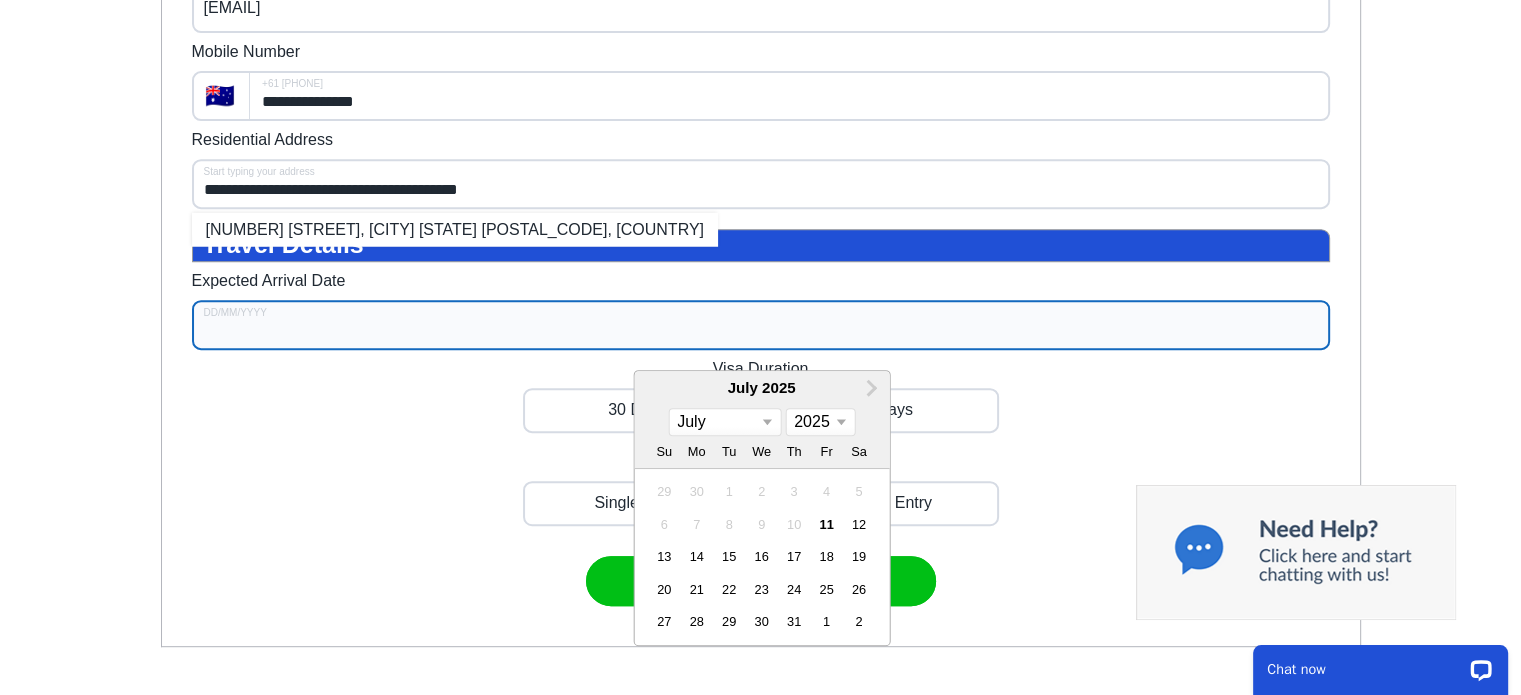 scroll, scrollTop: 860, scrollLeft: 0, axis: vertical 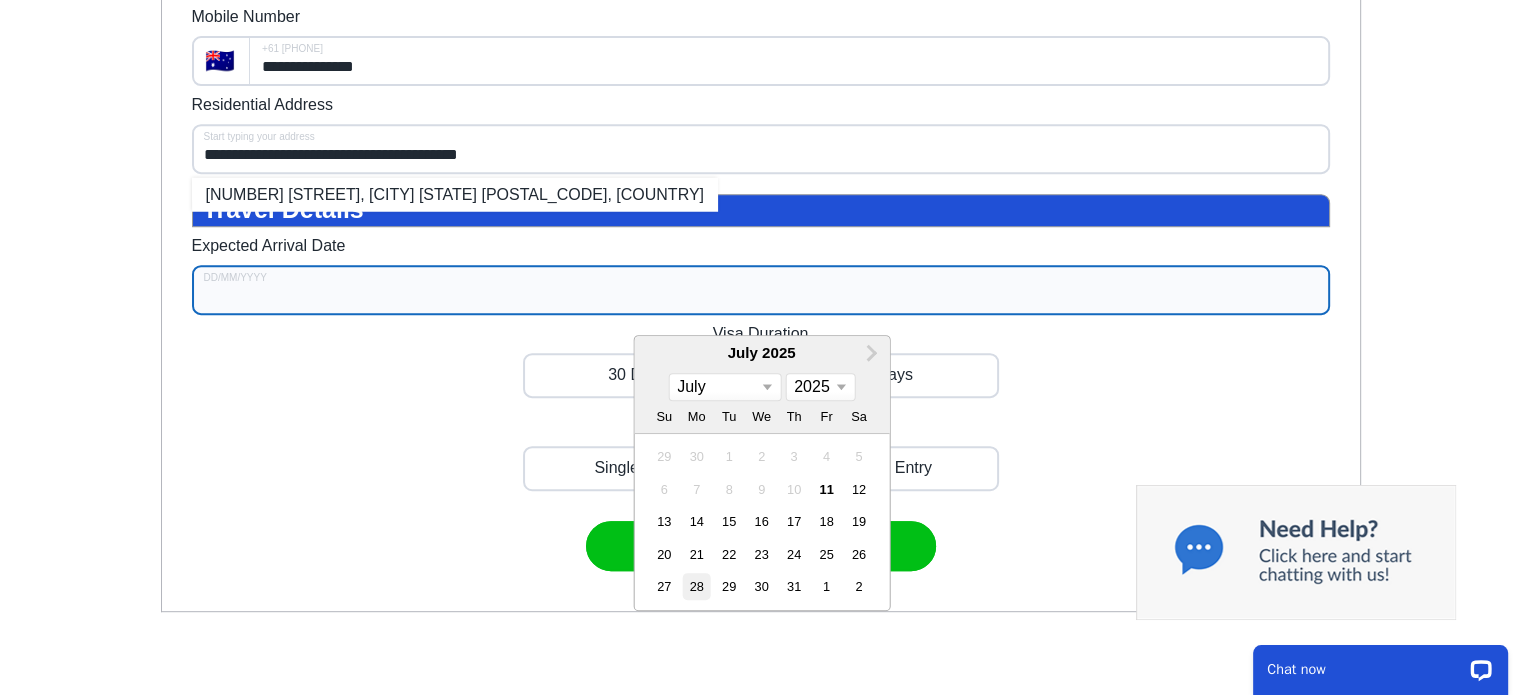 click on "28" at bounding box center (696, 586) 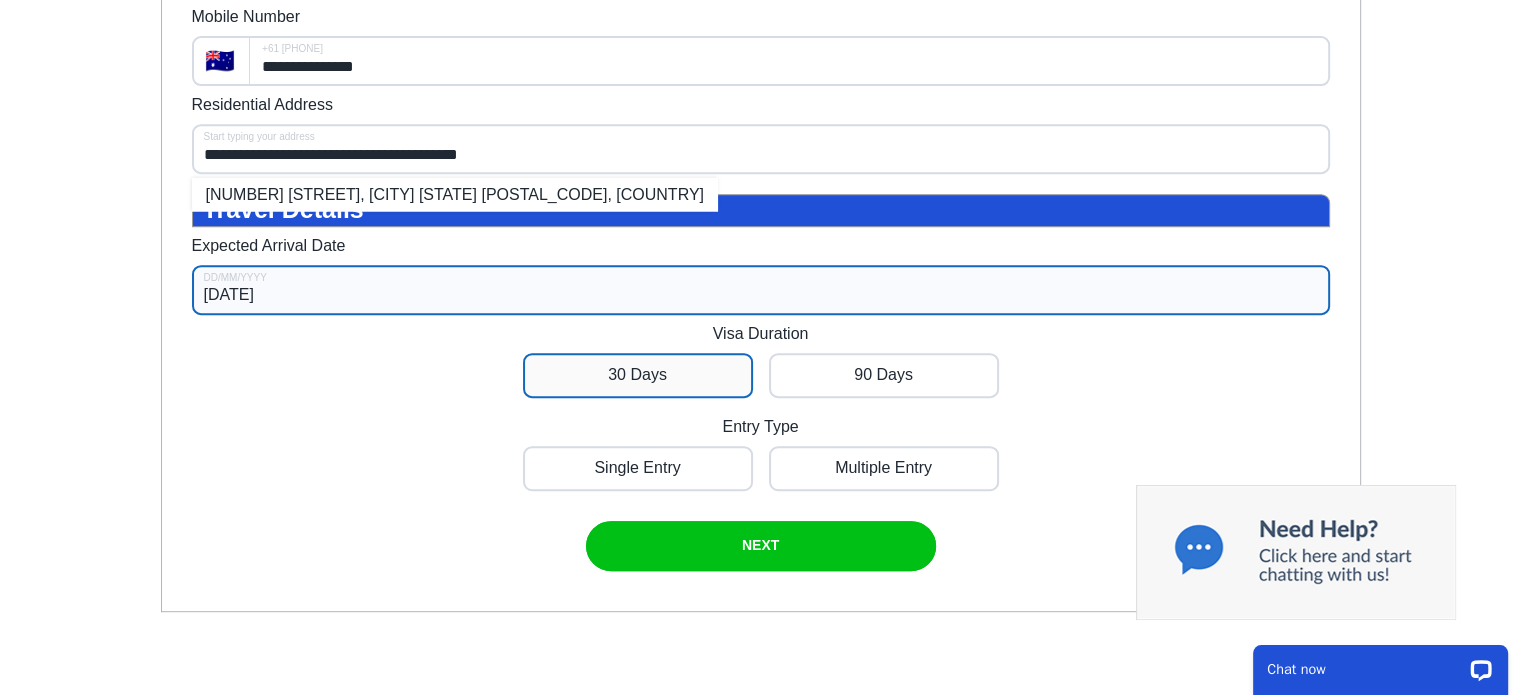 click at bounding box center [638, 375] 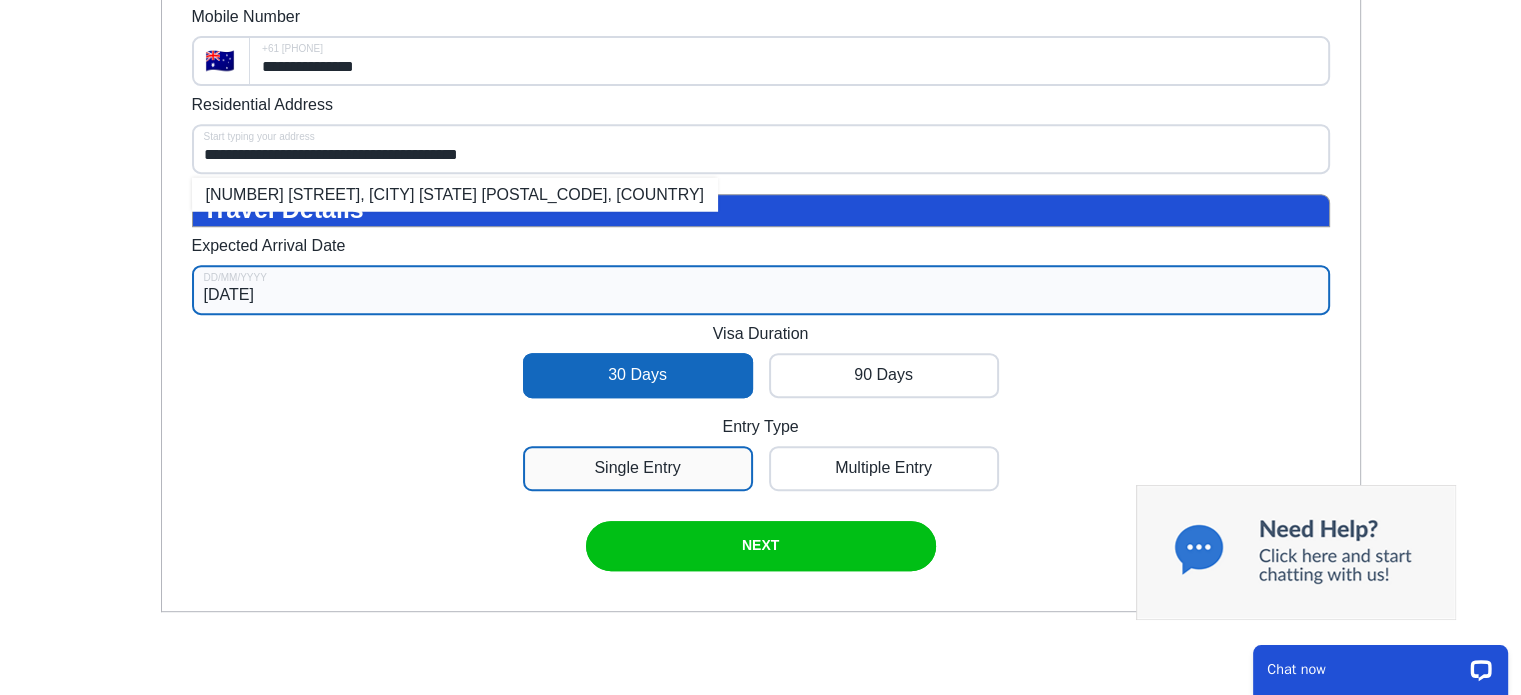 click at bounding box center [638, 468] 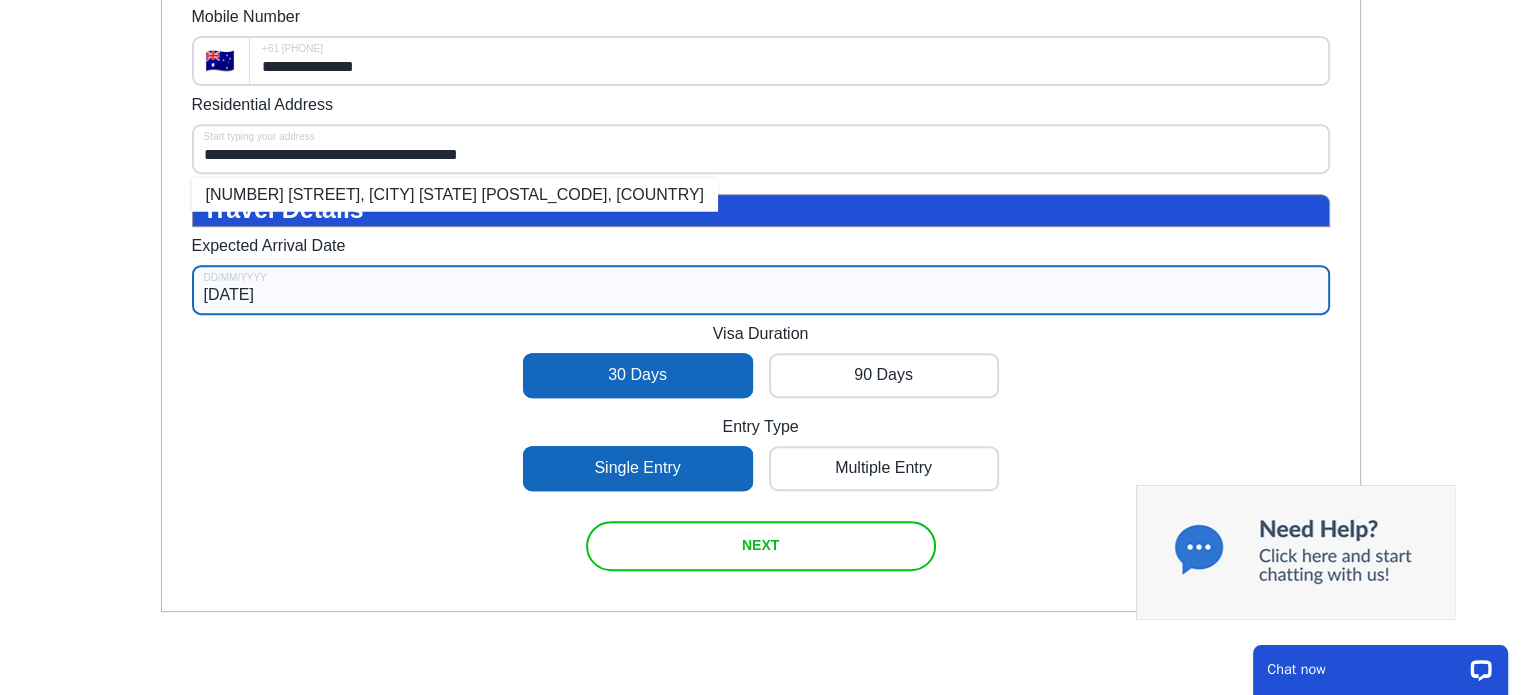 click at bounding box center [761, 546] 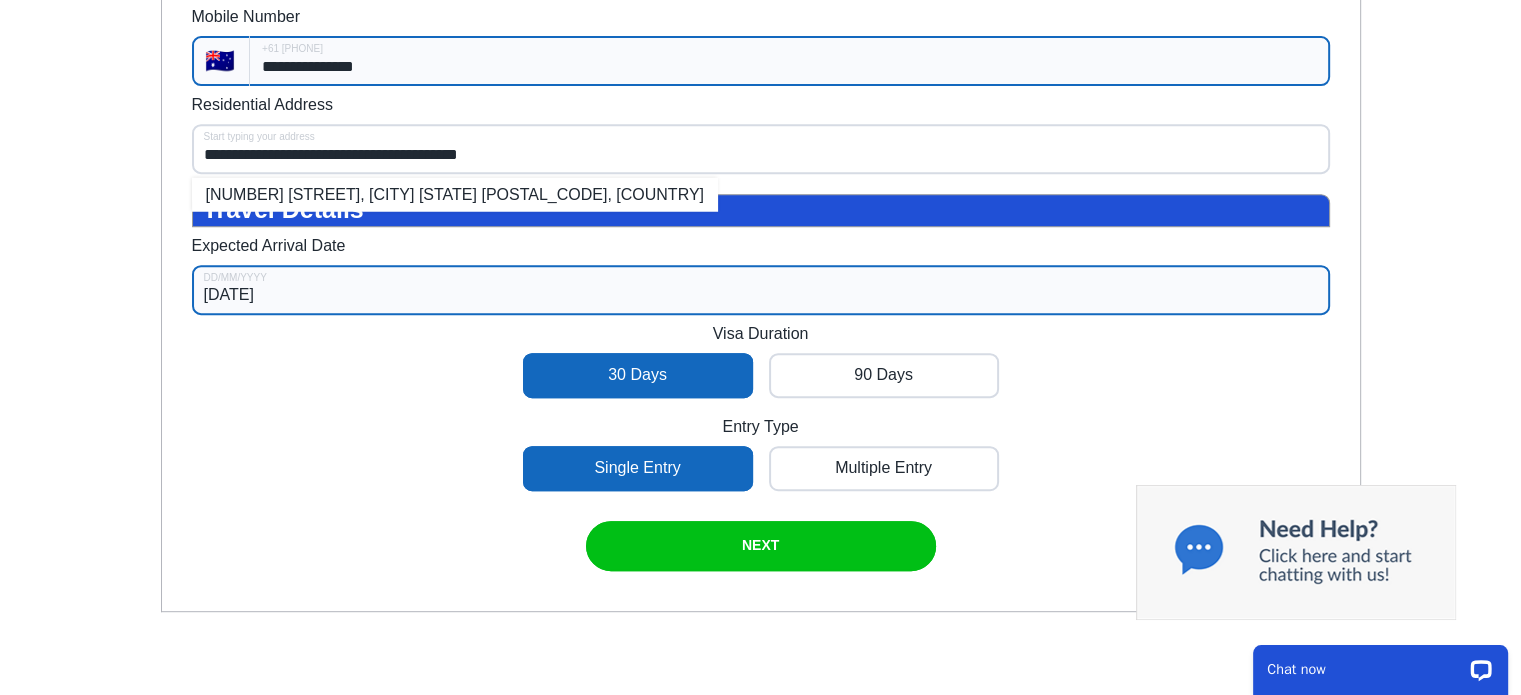 click on "**********" at bounding box center [789, 61] 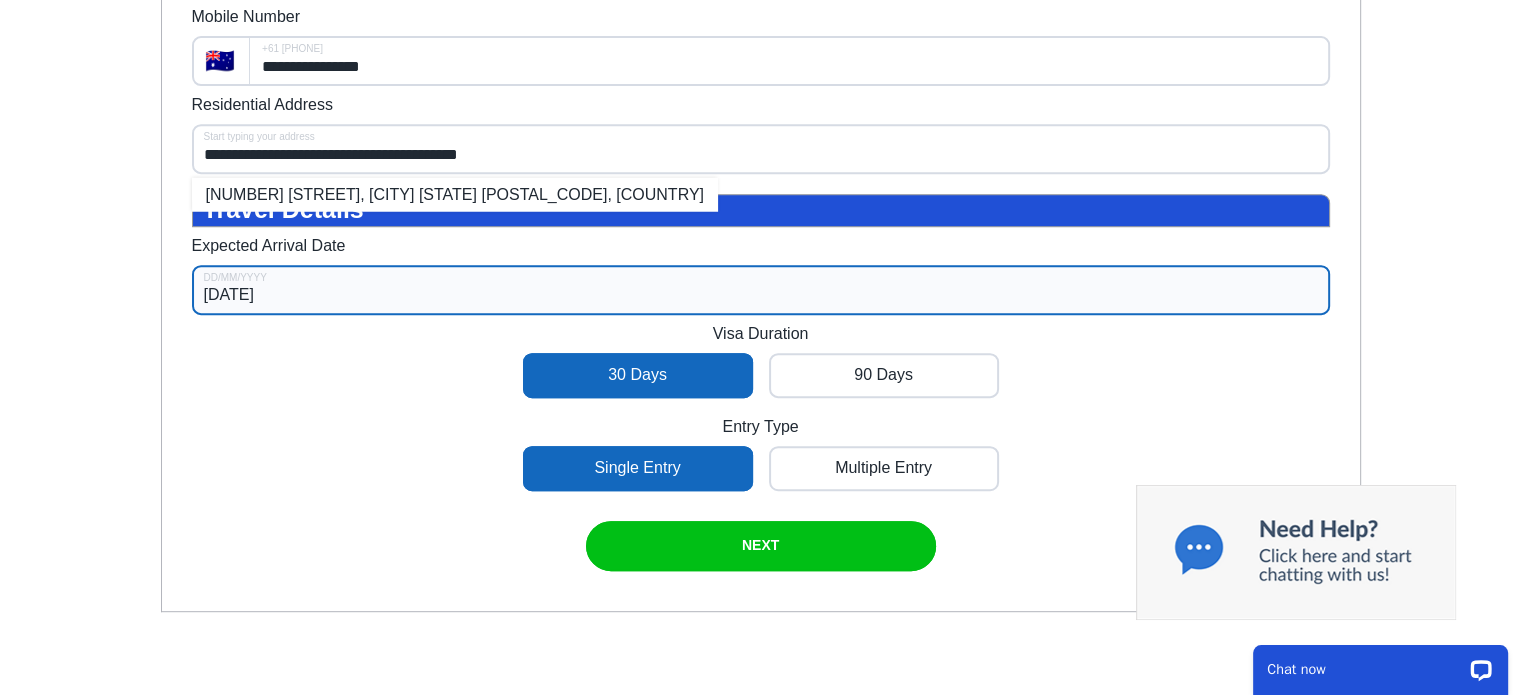 click on "**********" at bounding box center [761, 135] 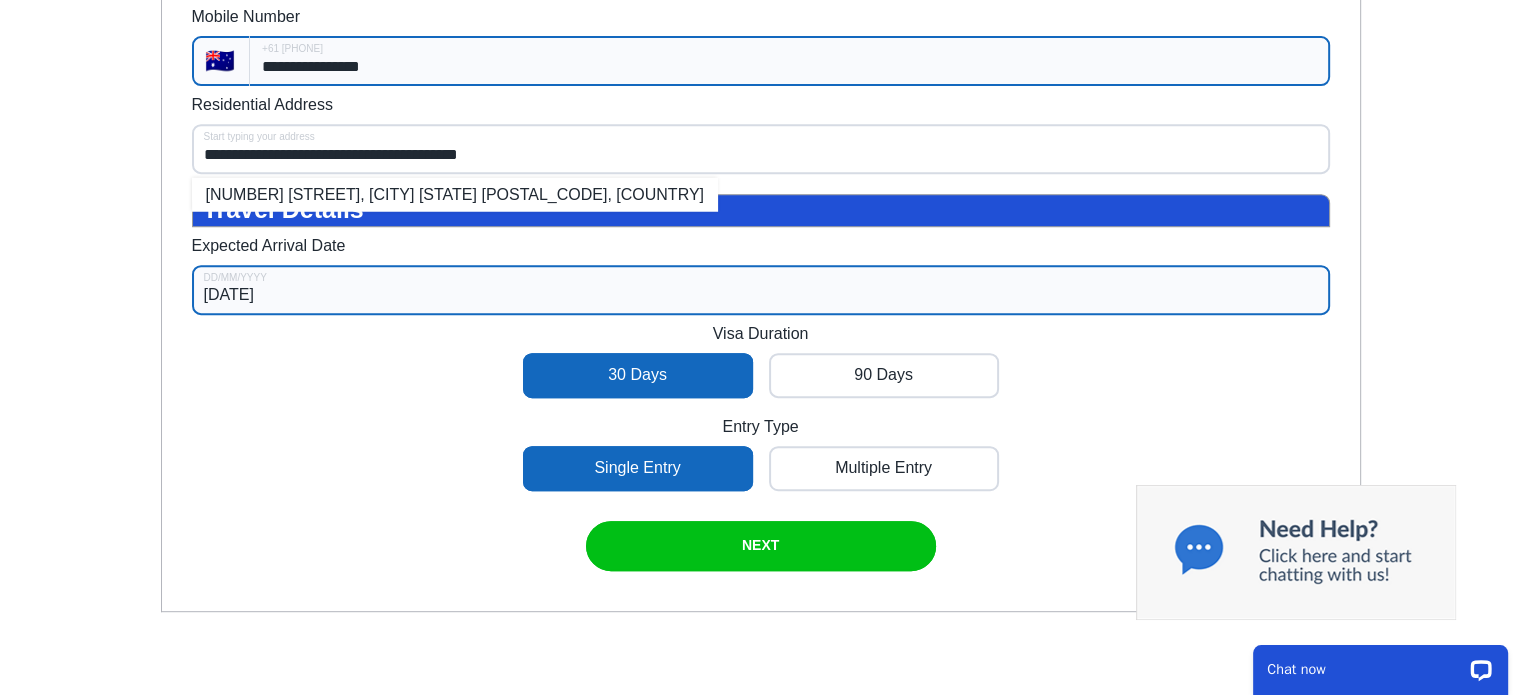 click on "**********" at bounding box center (789, 61) 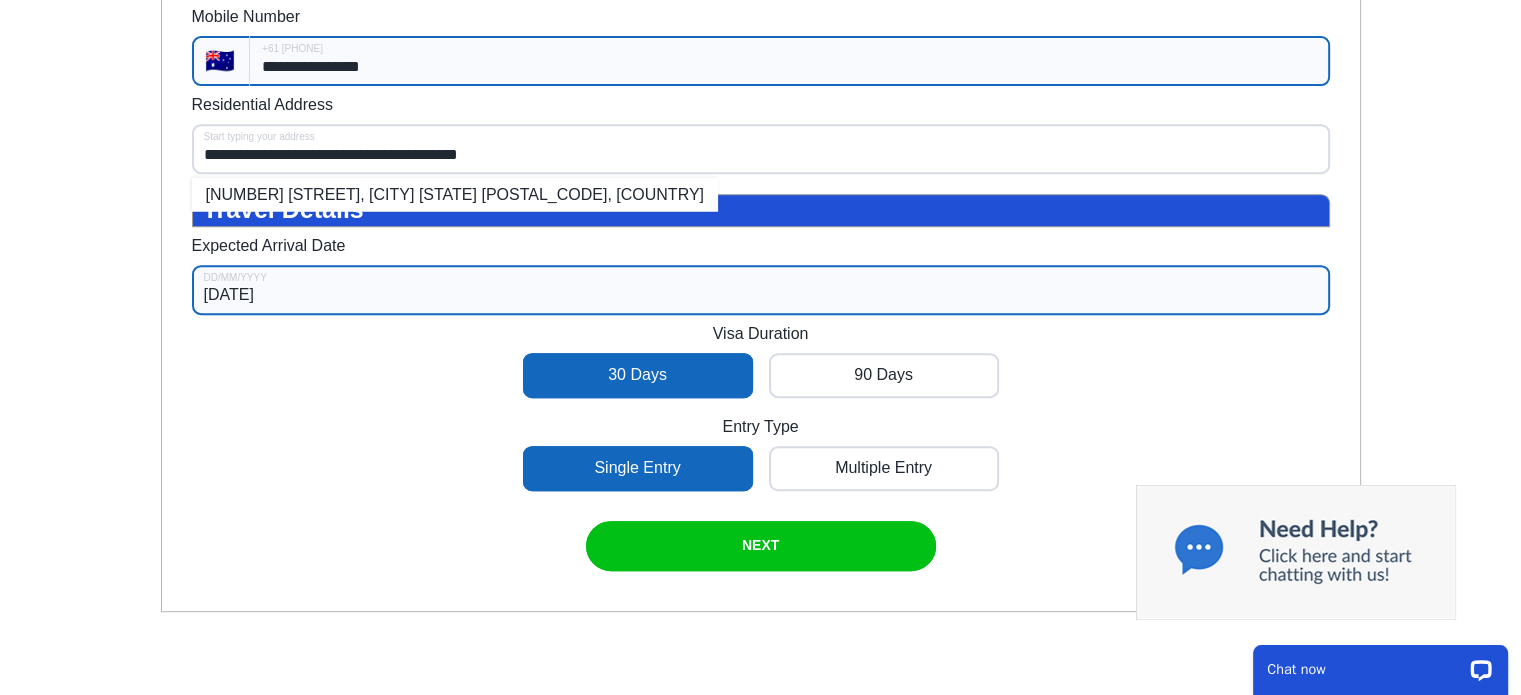 drag, startPoint x: 443, startPoint y: 82, endPoint x: 207, endPoint y: 83, distance: 236.00212 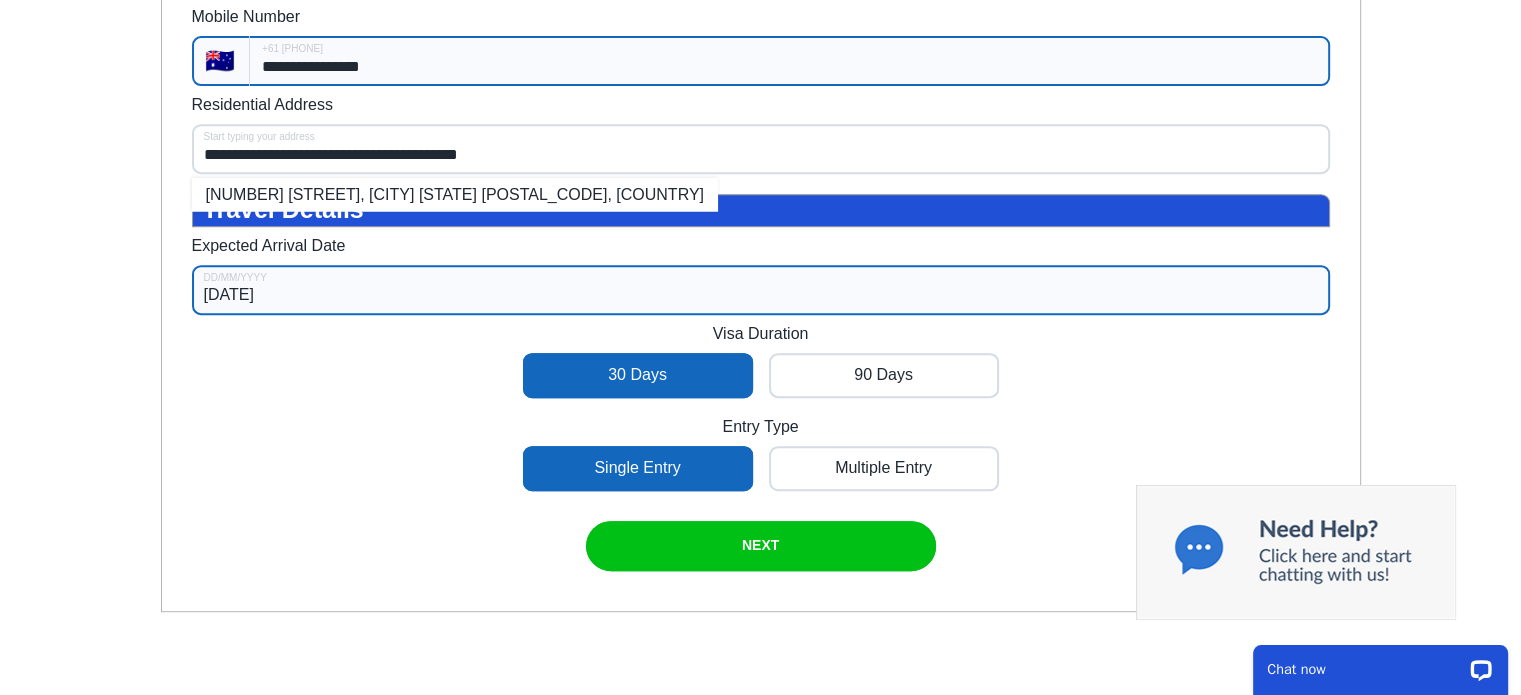 click on "**********" at bounding box center (761, 61) 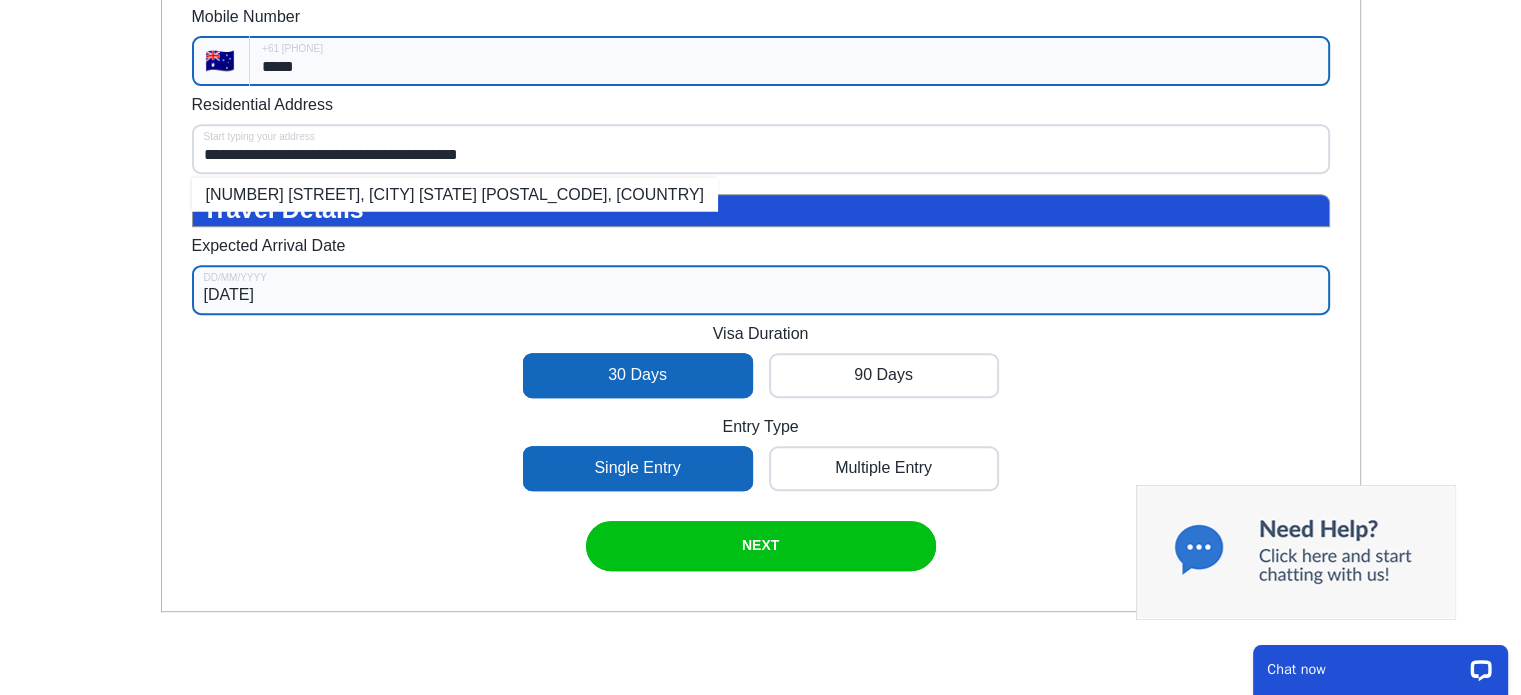 click on "*****" at bounding box center [789, 61] 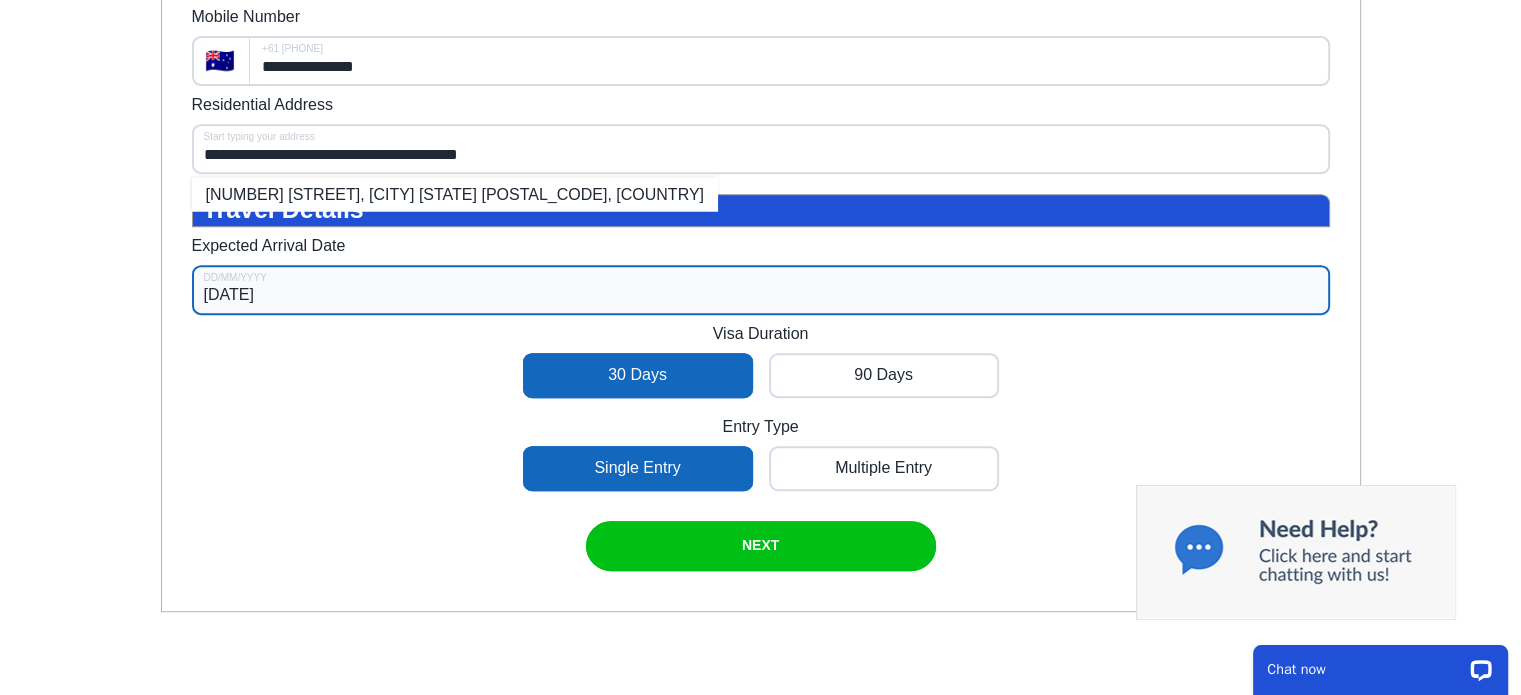 click on "**********" at bounding box center (761, 135) 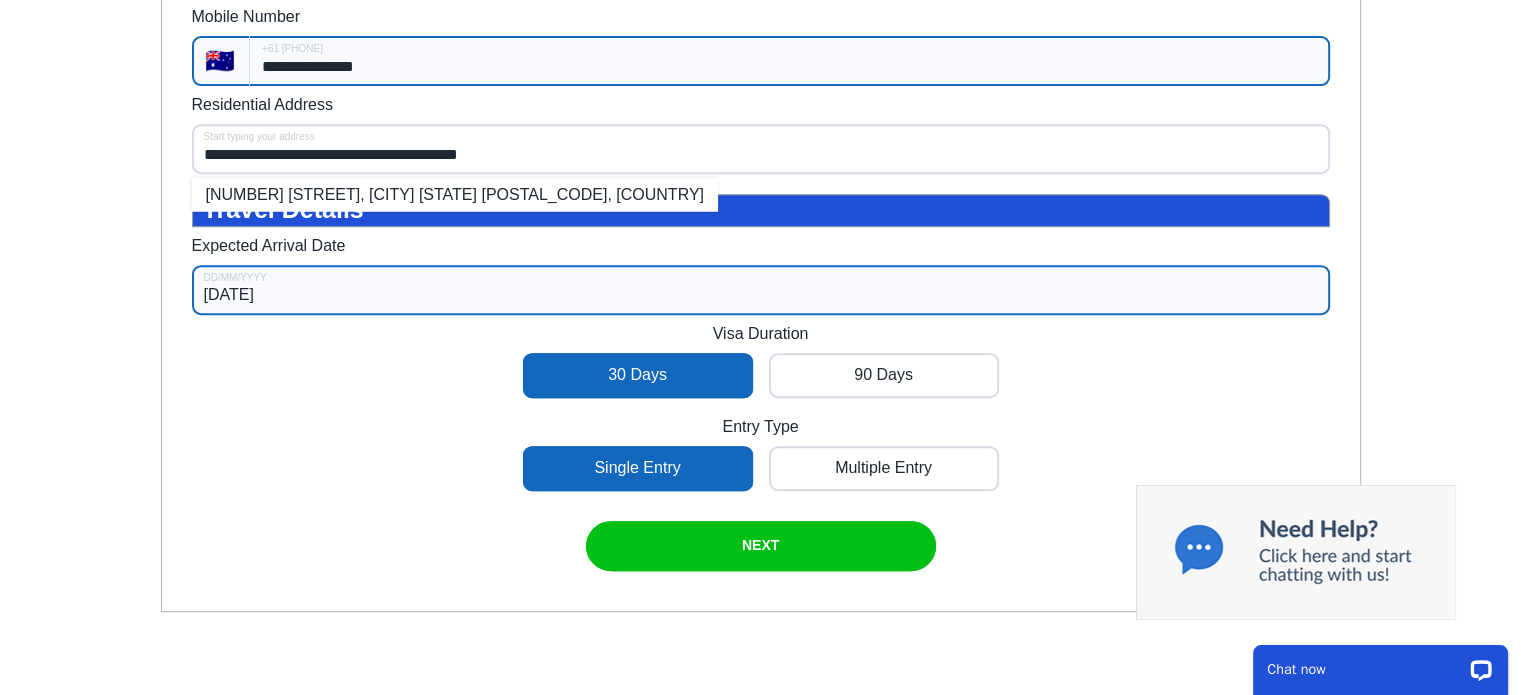 click on "**********" at bounding box center [789, 61] 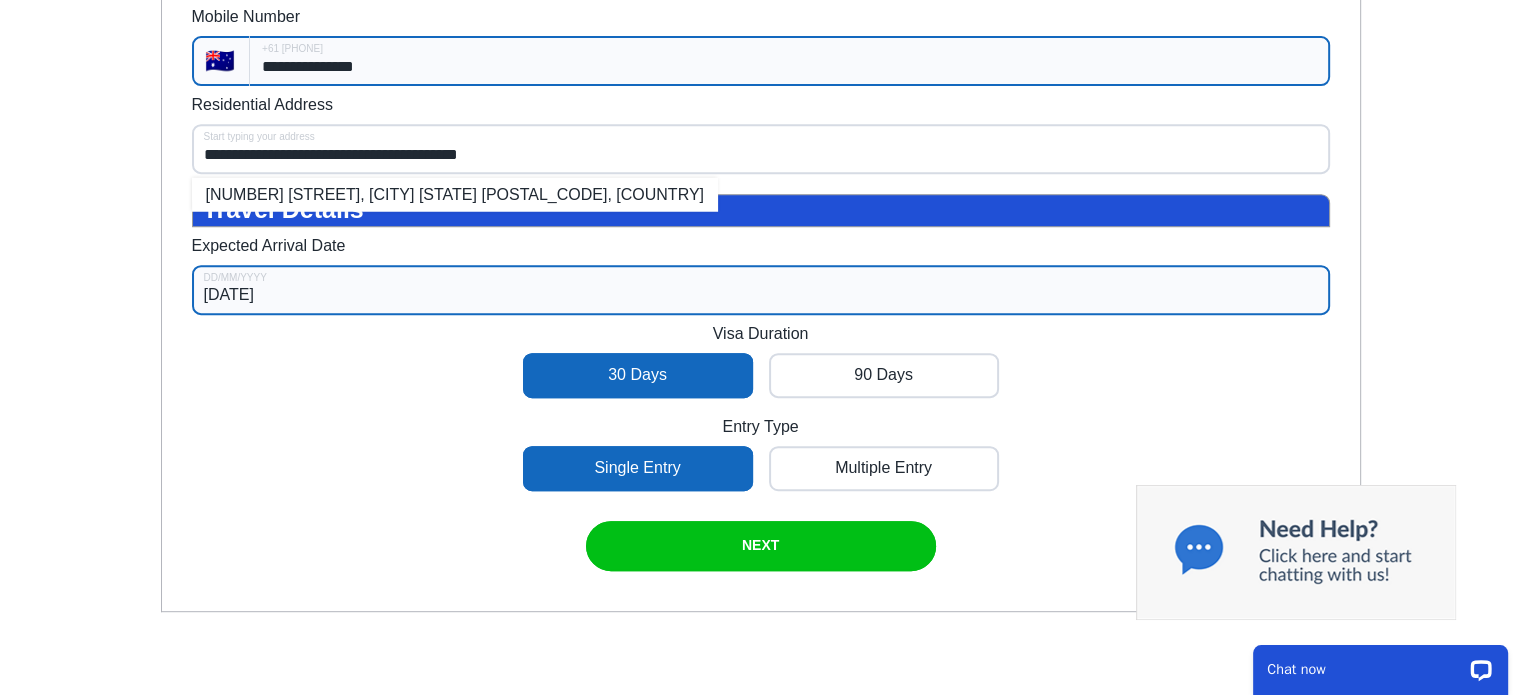 click on "**********" at bounding box center (789, 61) 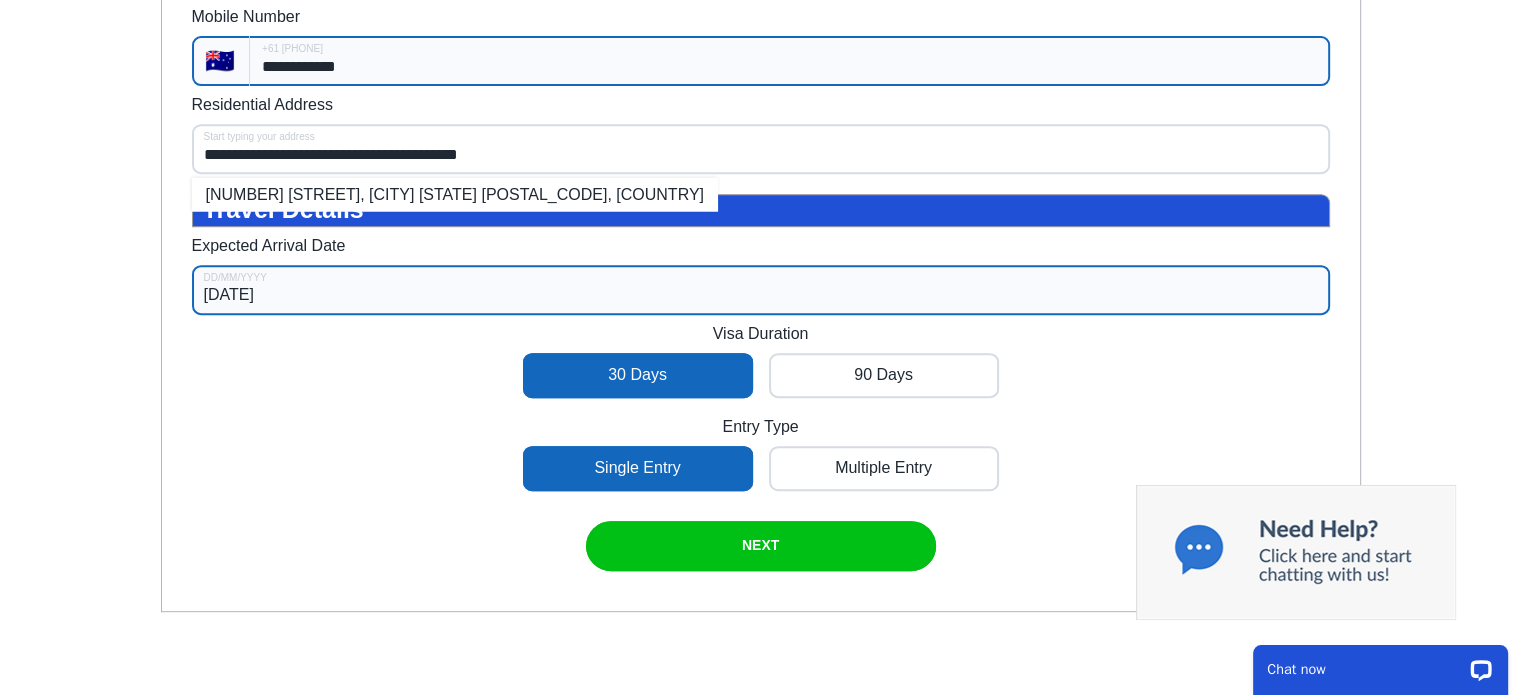 click on "**********" at bounding box center (789, 61) 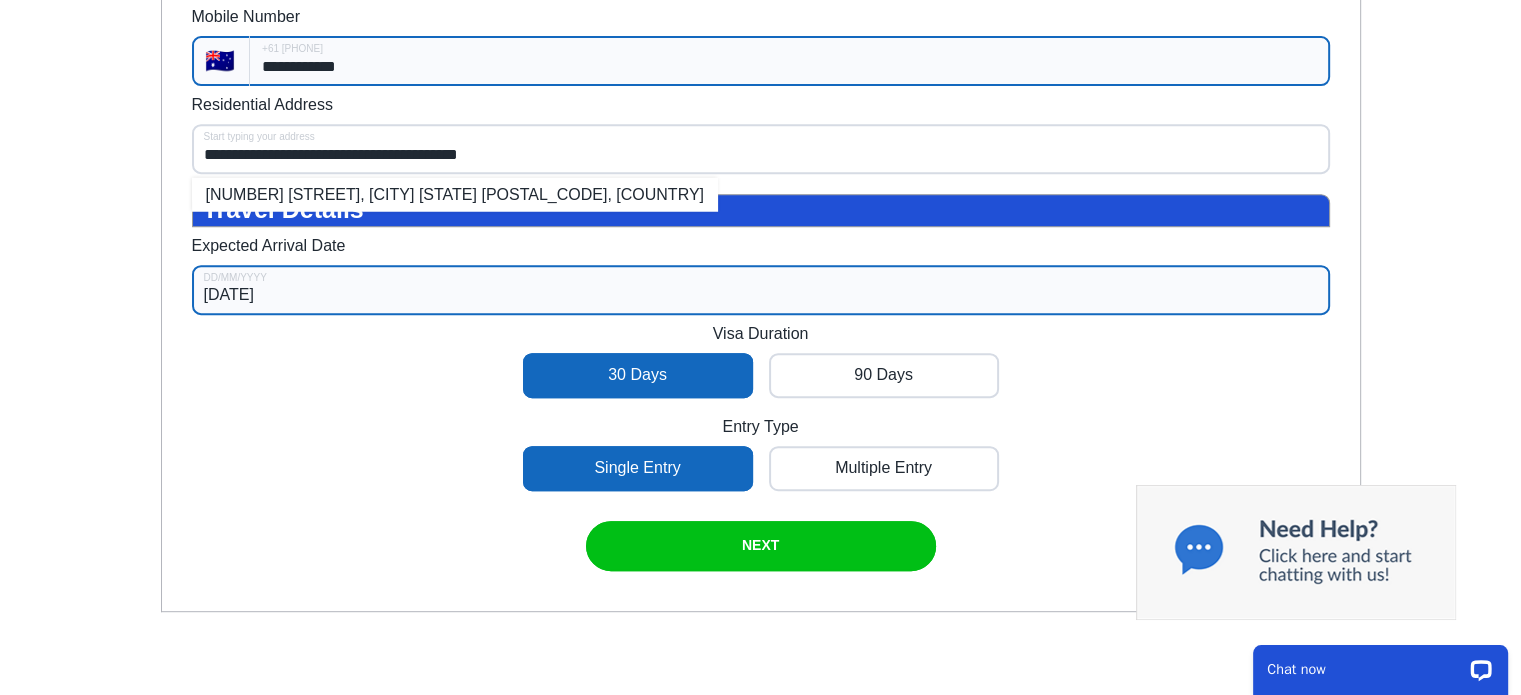 click on "**********" at bounding box center [789, 61] 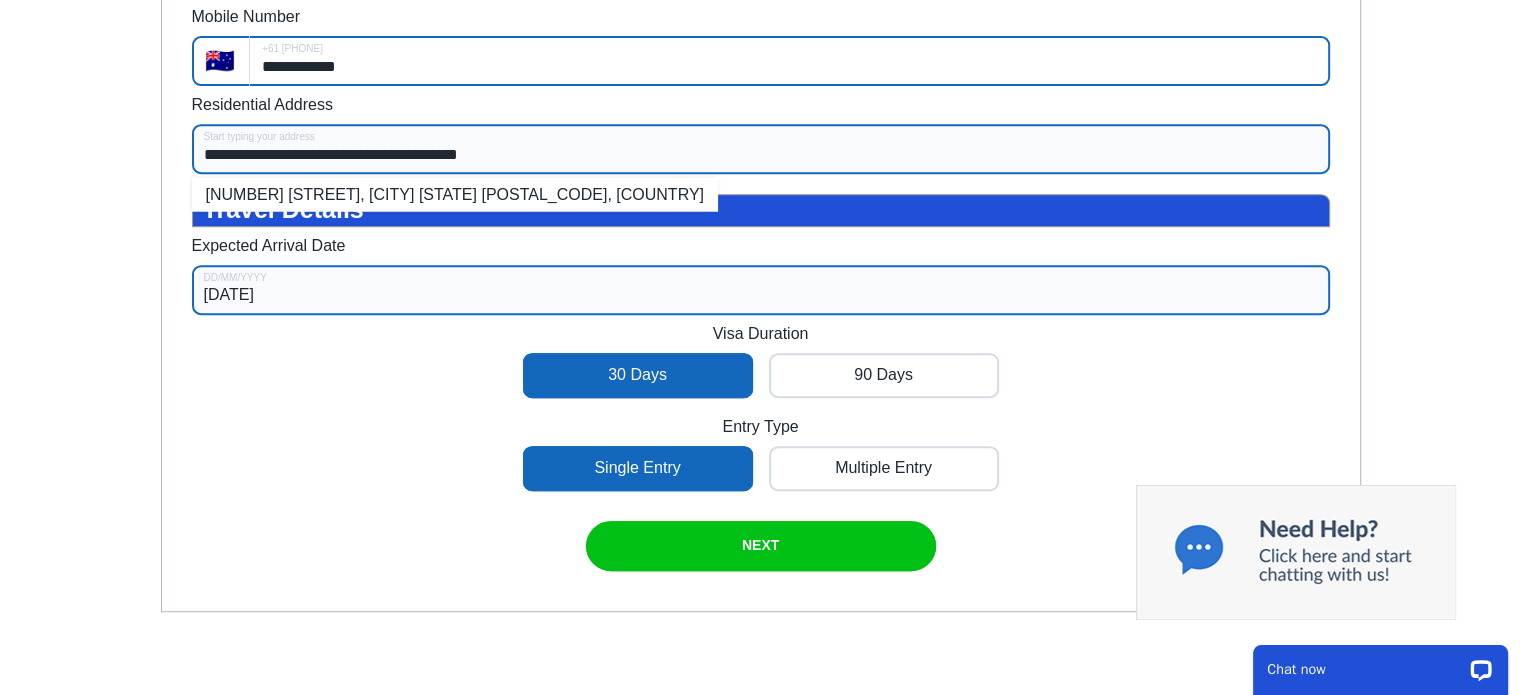 click on "**********" at bounding box center [761, 149] 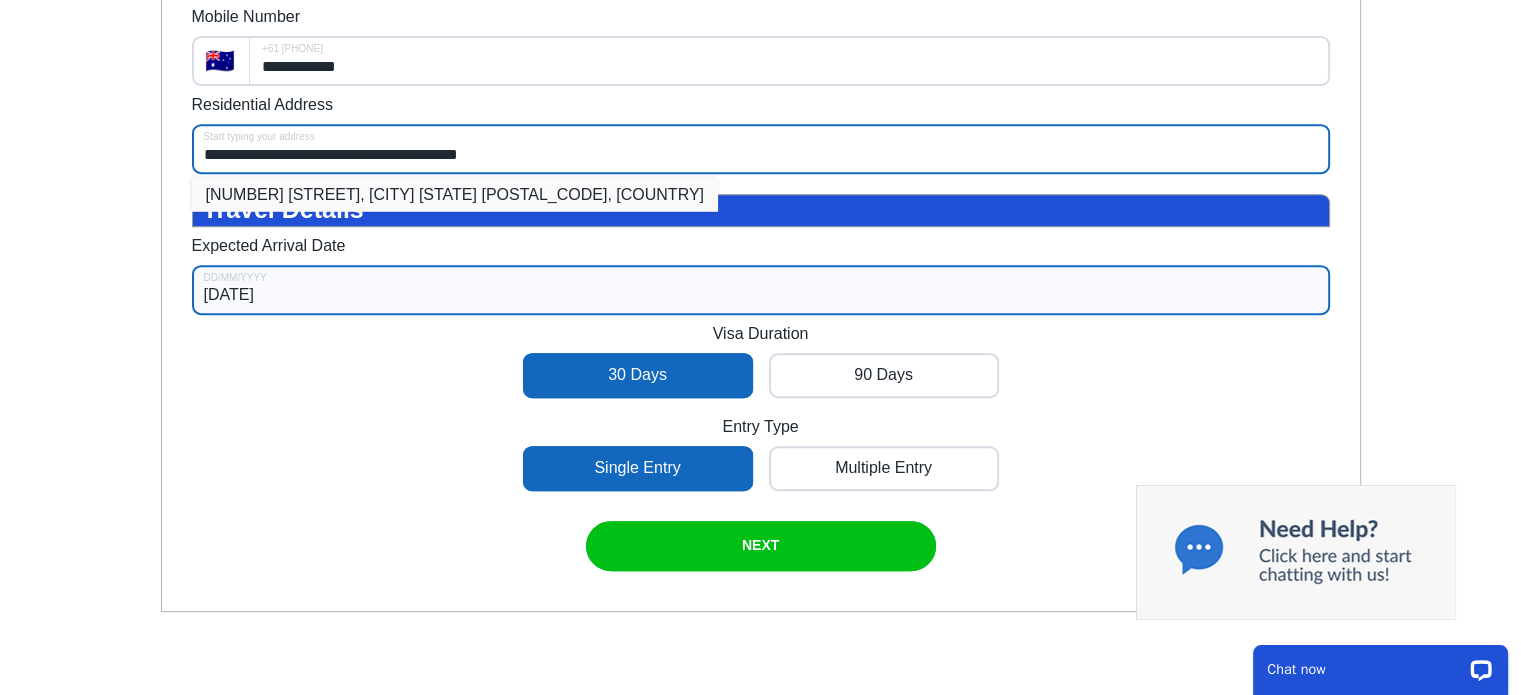 click on "[NUMBER] [STREET], [CITY] [STATE] [POSTAL_CODE], [COUNTRY]" at bounding box center [455, 194] 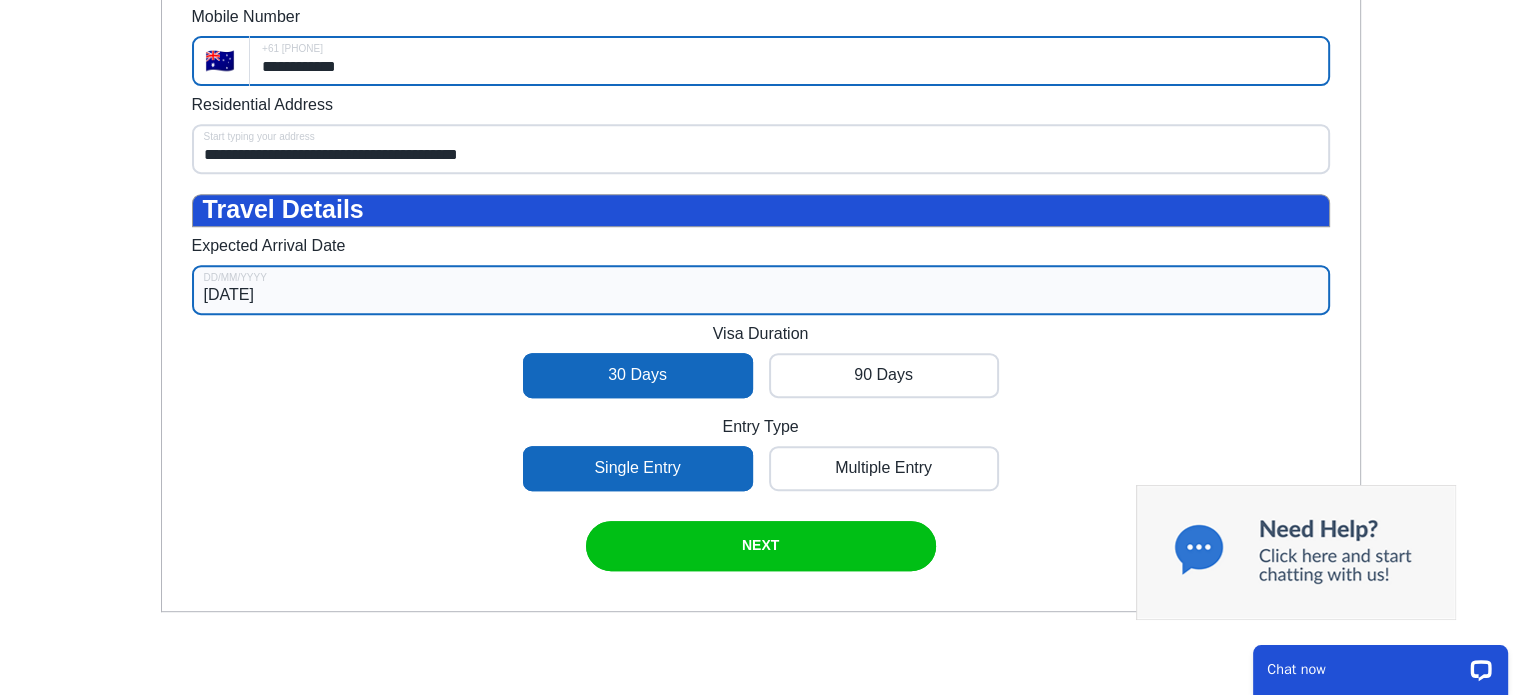 click on "**********" at bounding box center [761, 135] 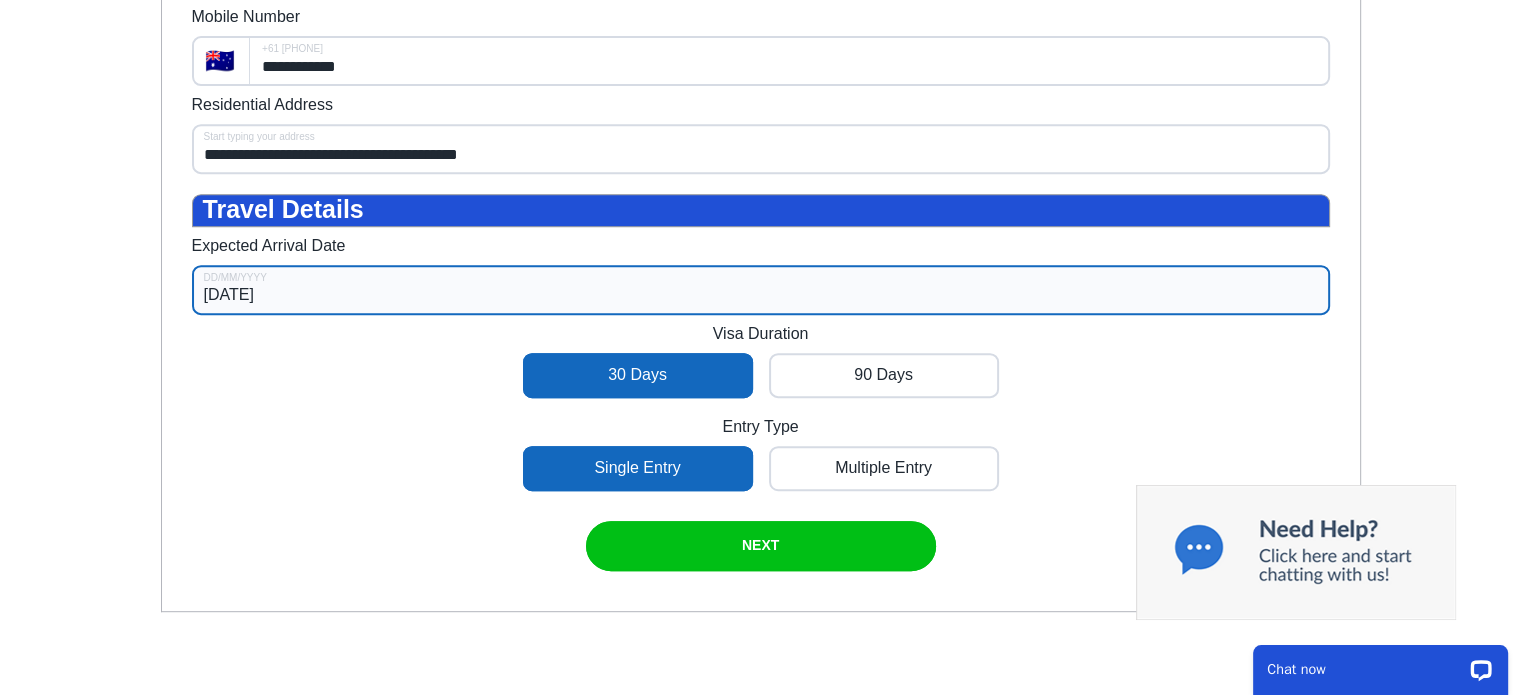 click on "**********" at bounding box center (761, 135) 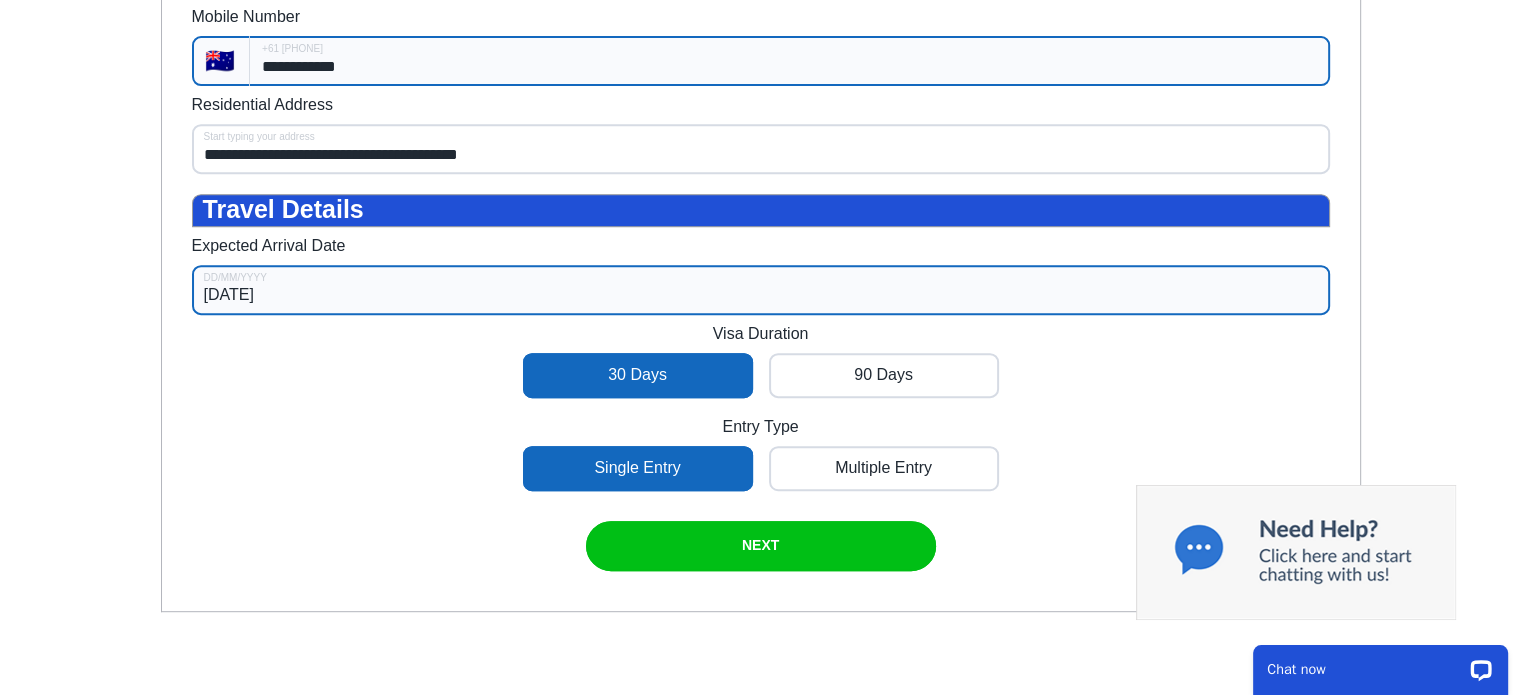 click on "**********" at bounding box center [789, 61] 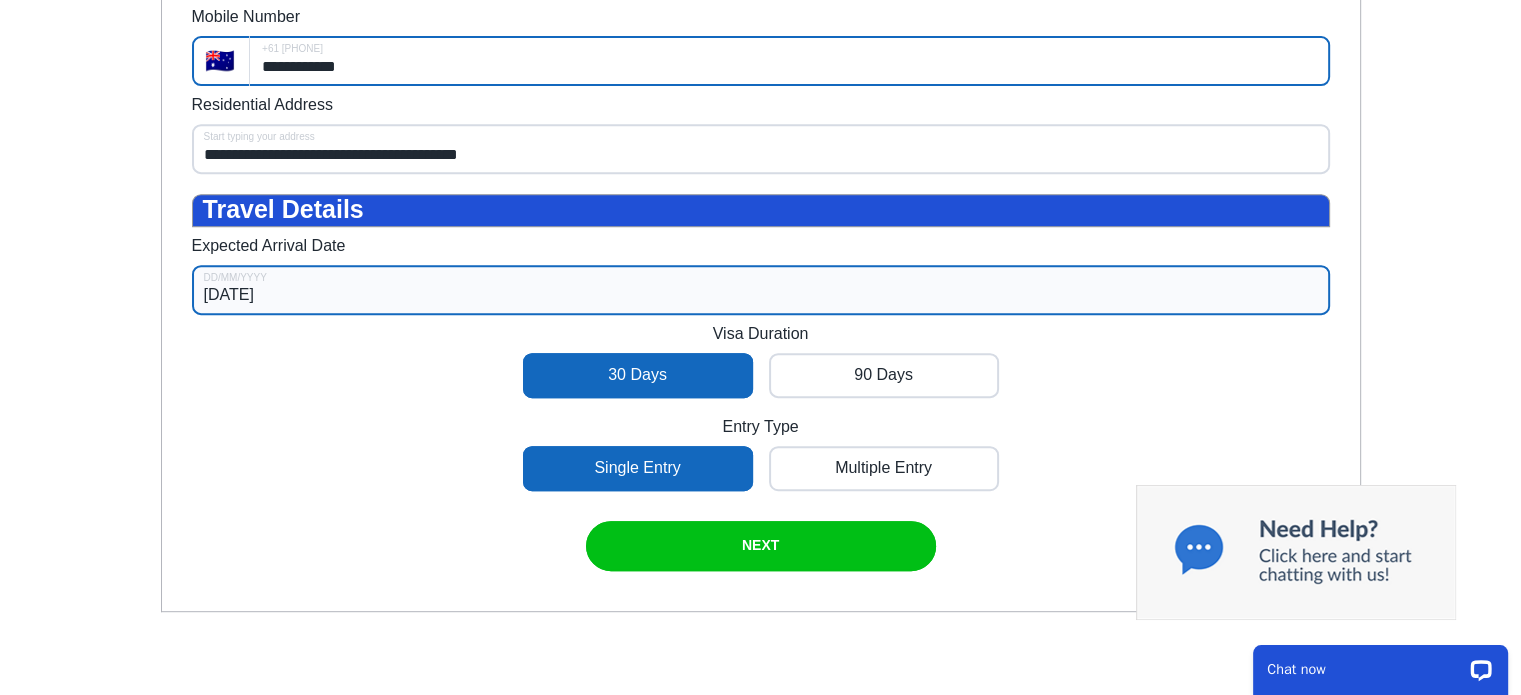 click on "**********" at bounding box center (761, 135) 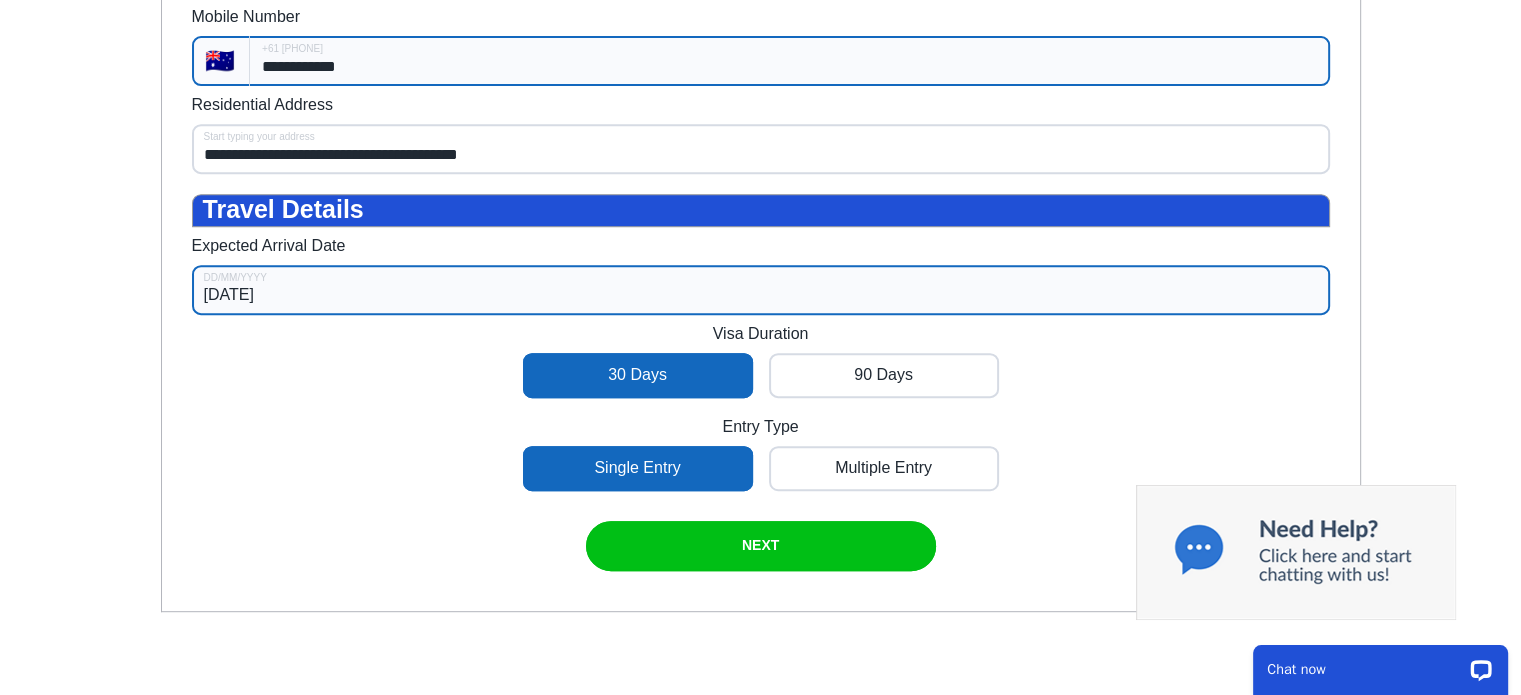 click on "**********" at bounding box center (789, 61) 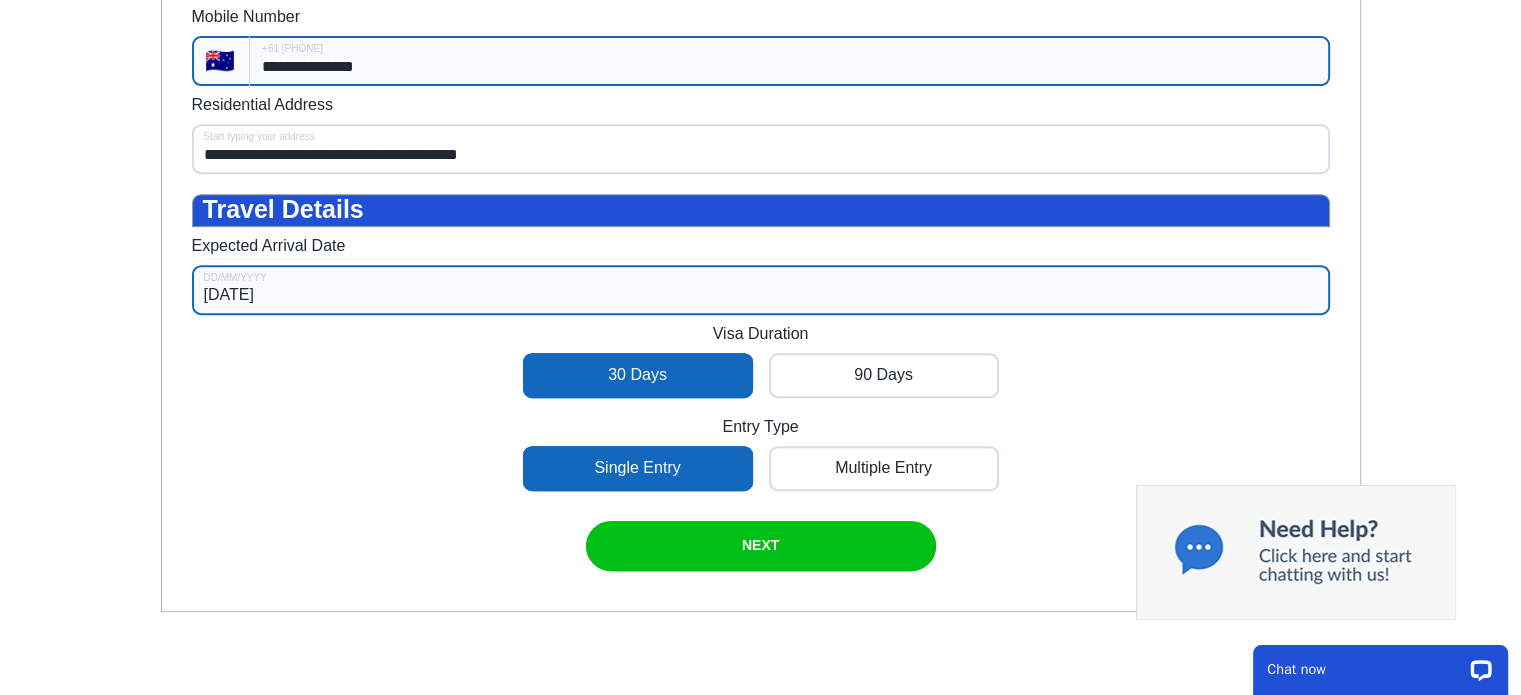 click on "**********" at bounding box center [789, 61] 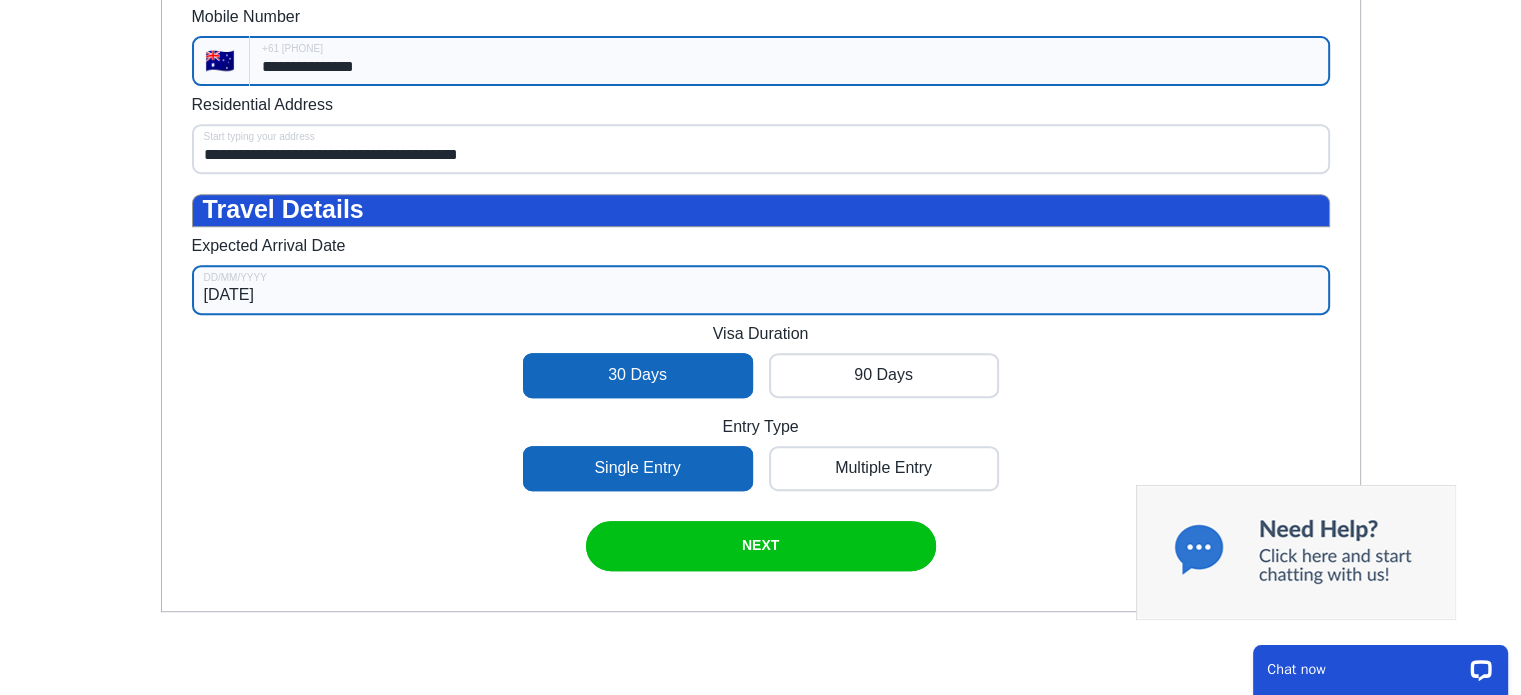 click on "**********" at bounding box center [789, 61] 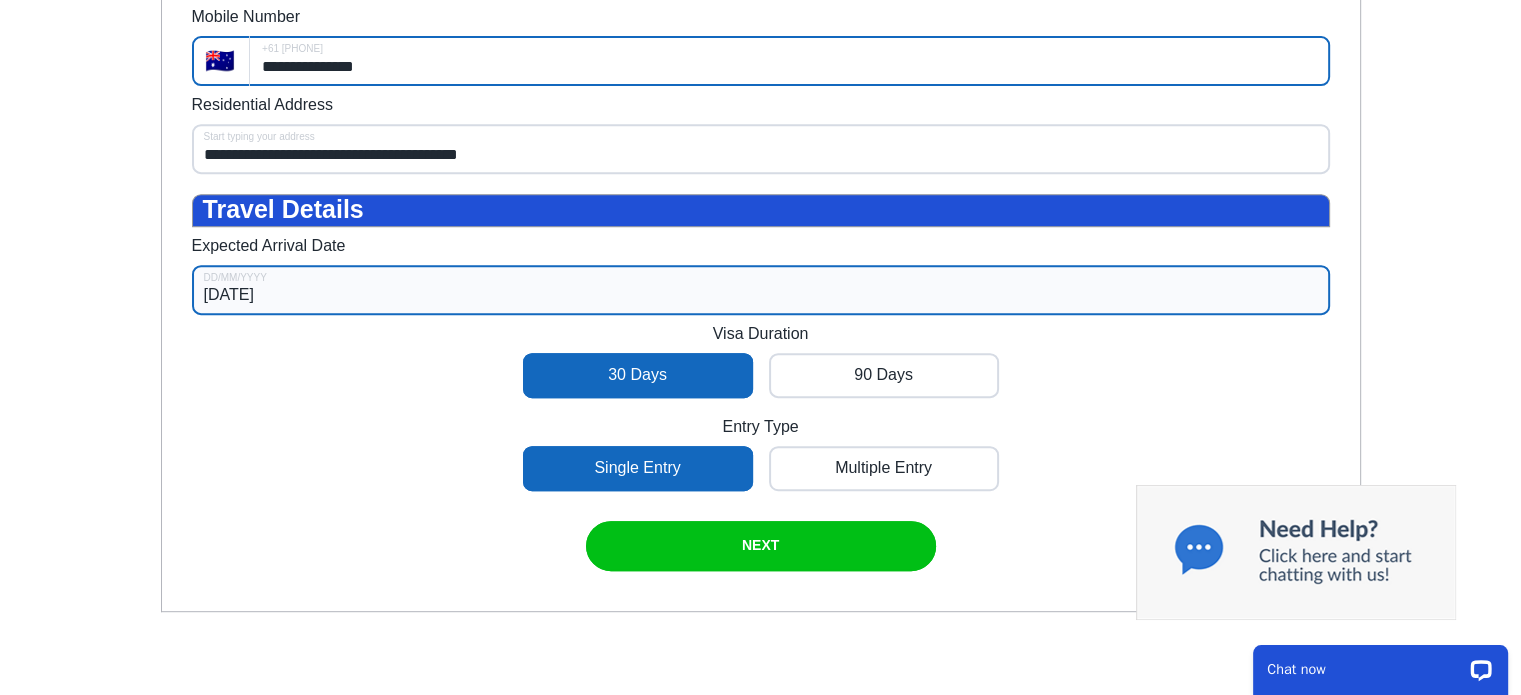 type on "**********" 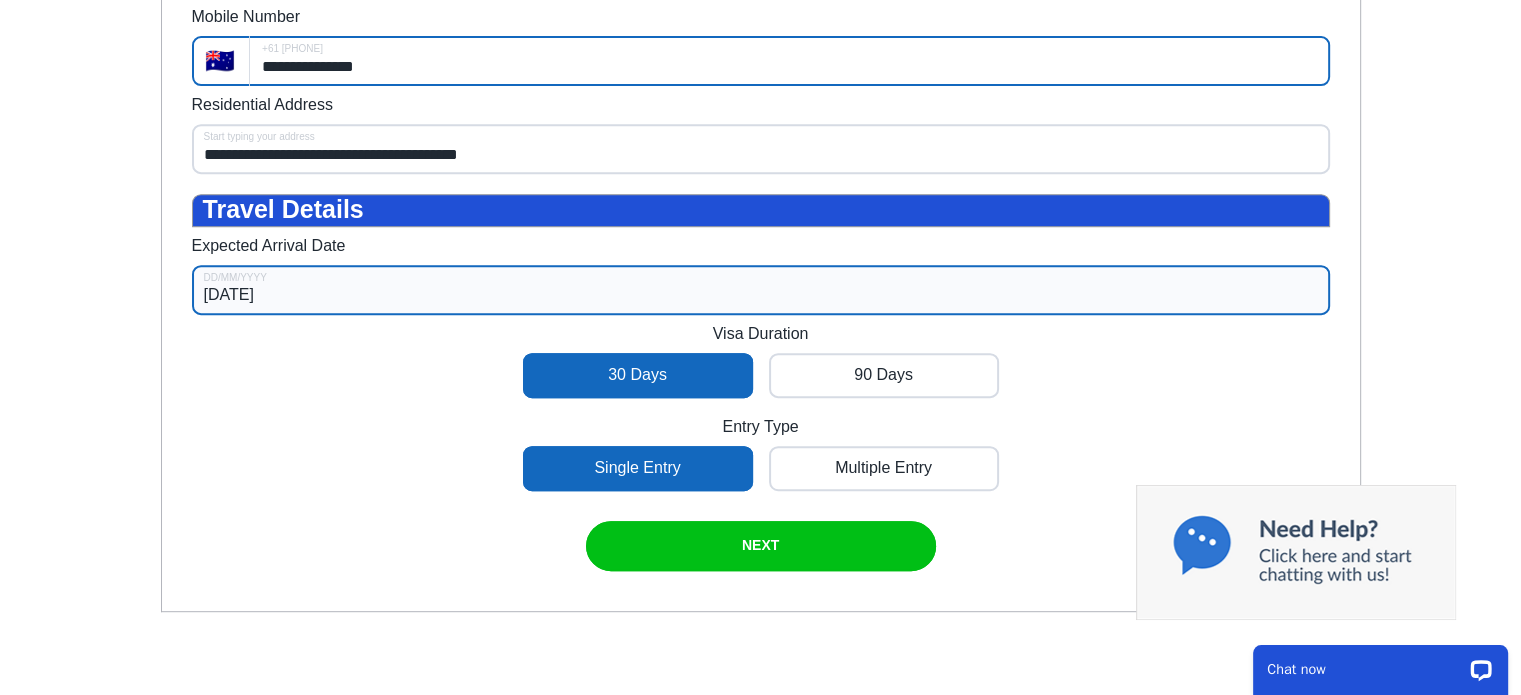 click on "**********" at bounding box center [761, 135] 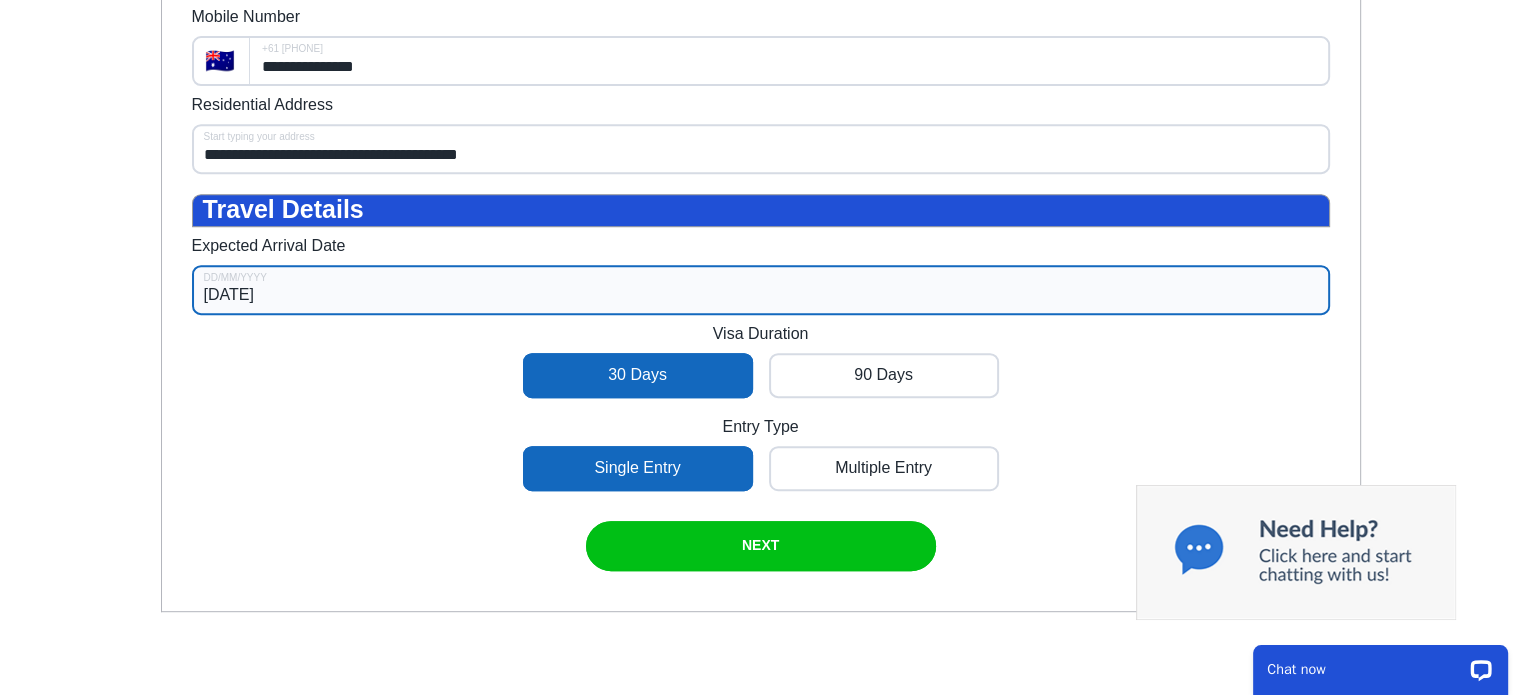 click on "**********" at bounding box center (761, 55) 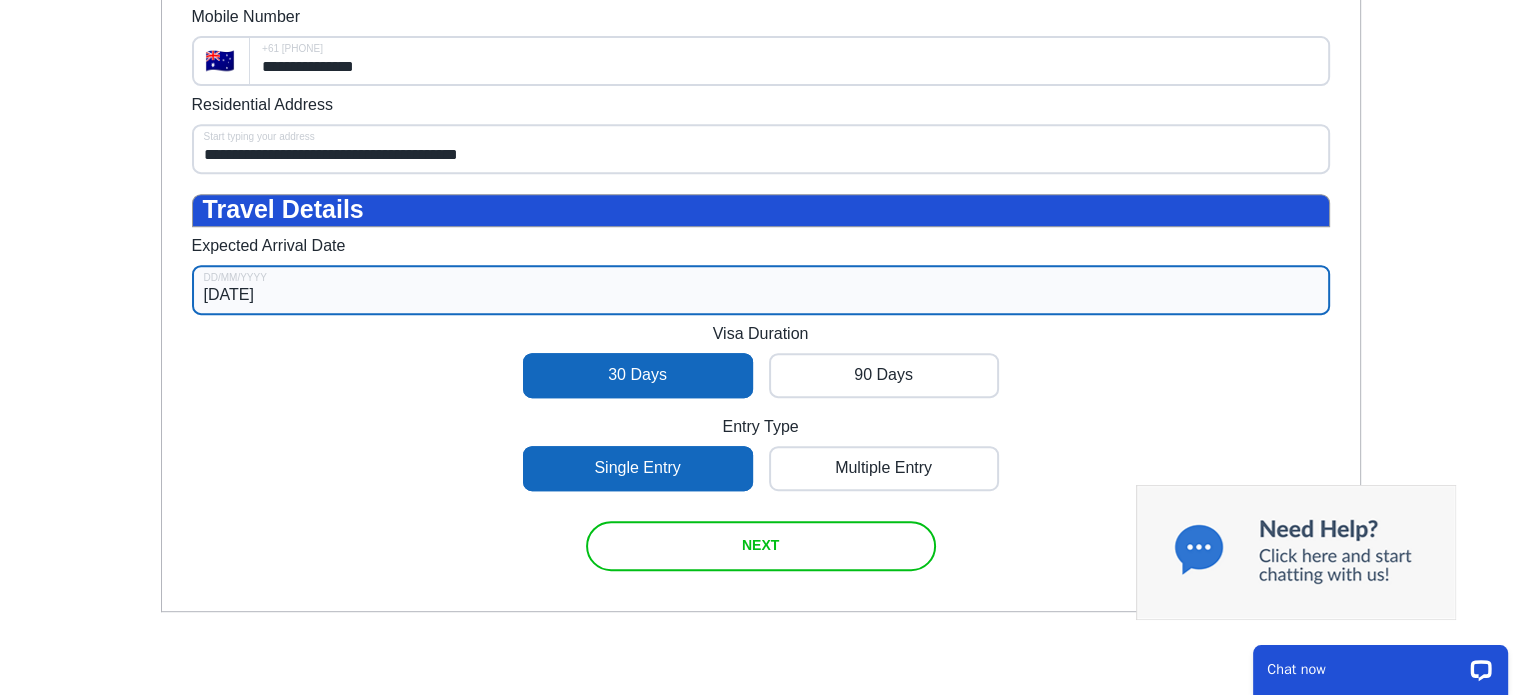 click at bounding box center [761, 546] 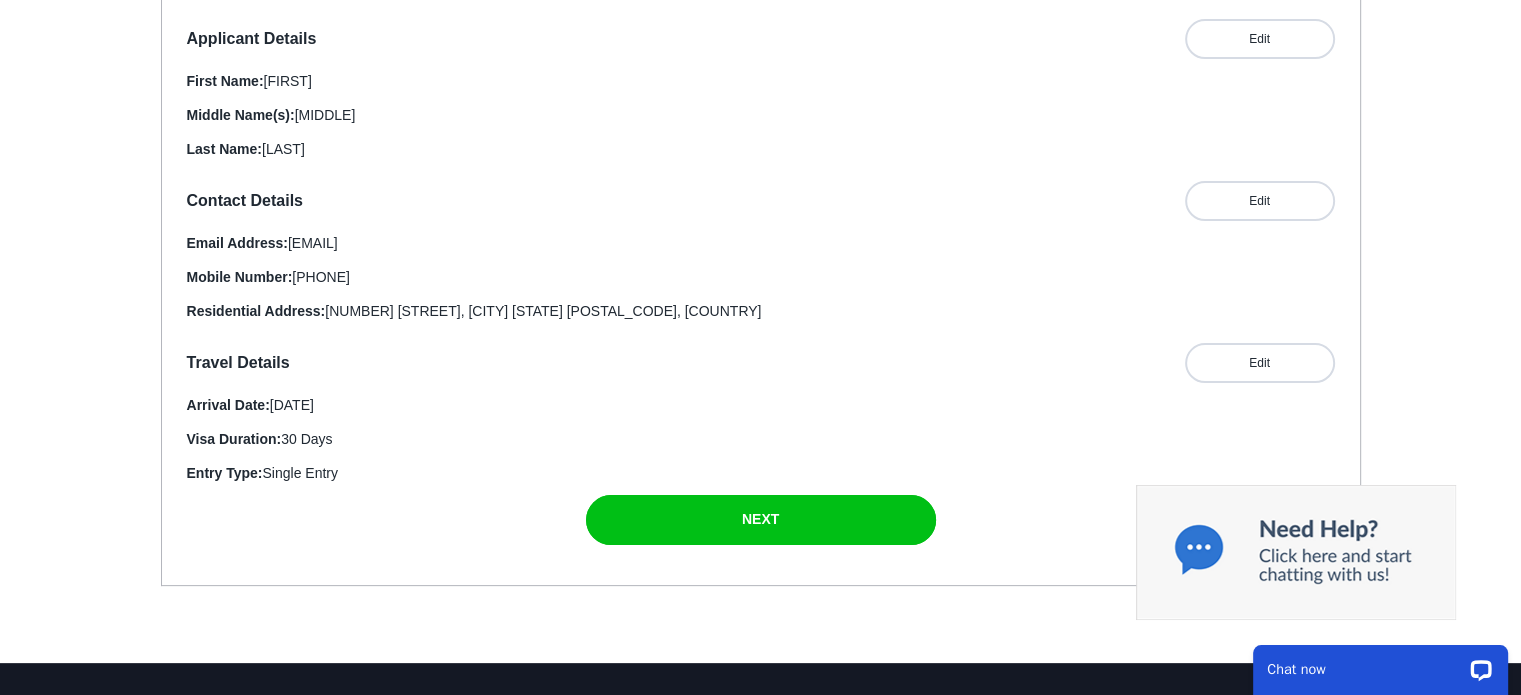 scroll, scrollTop: 560, scrollLeft: 0, axis: vertical 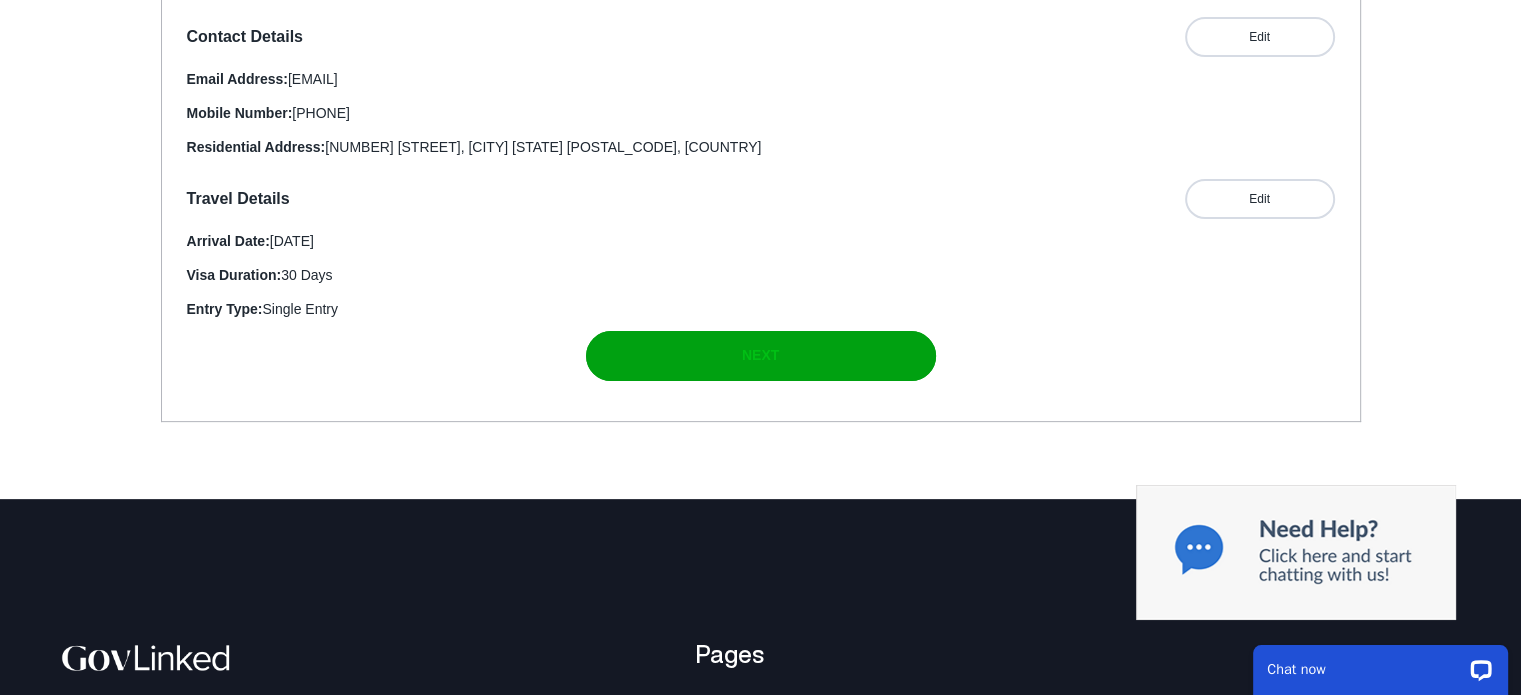 click at bounding box center [761, 356] 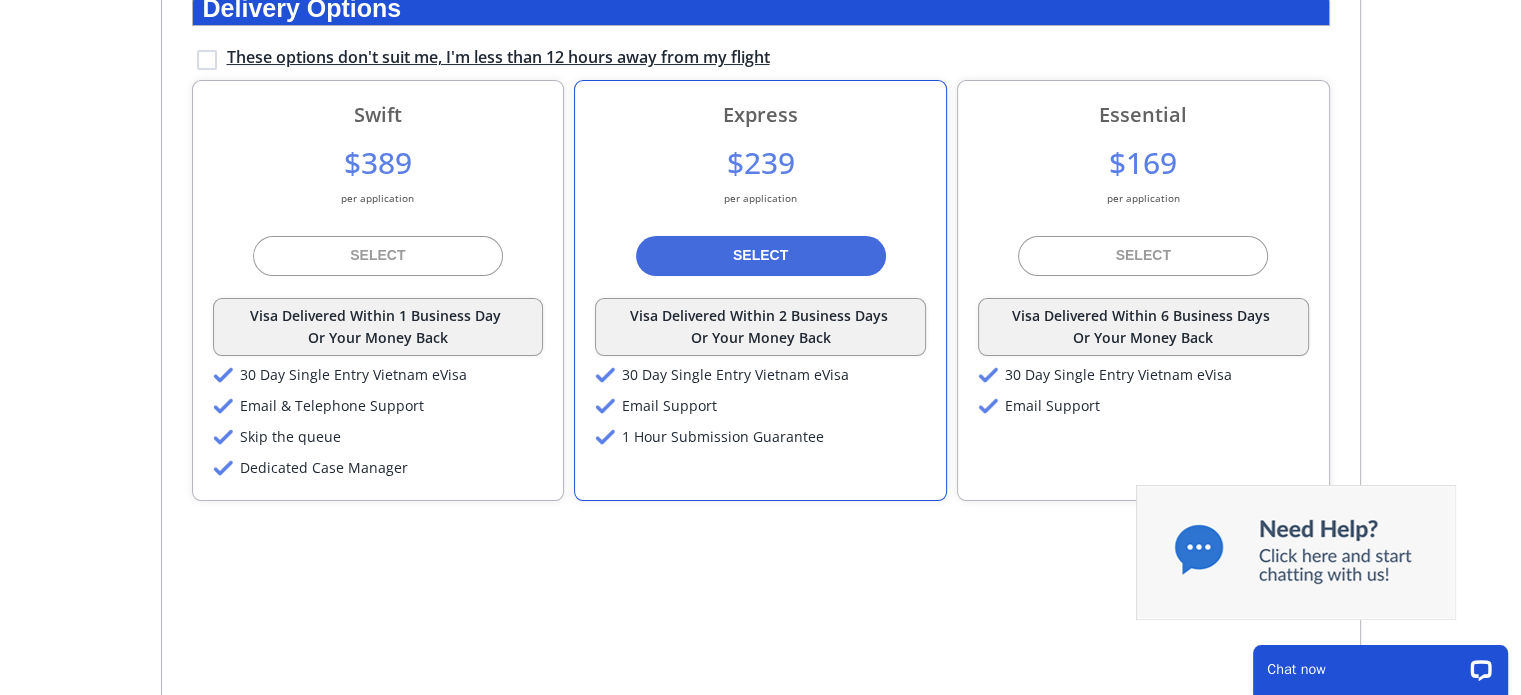 scroll, scrollTop: 160, scrollLeft: 0, axis: vertical 